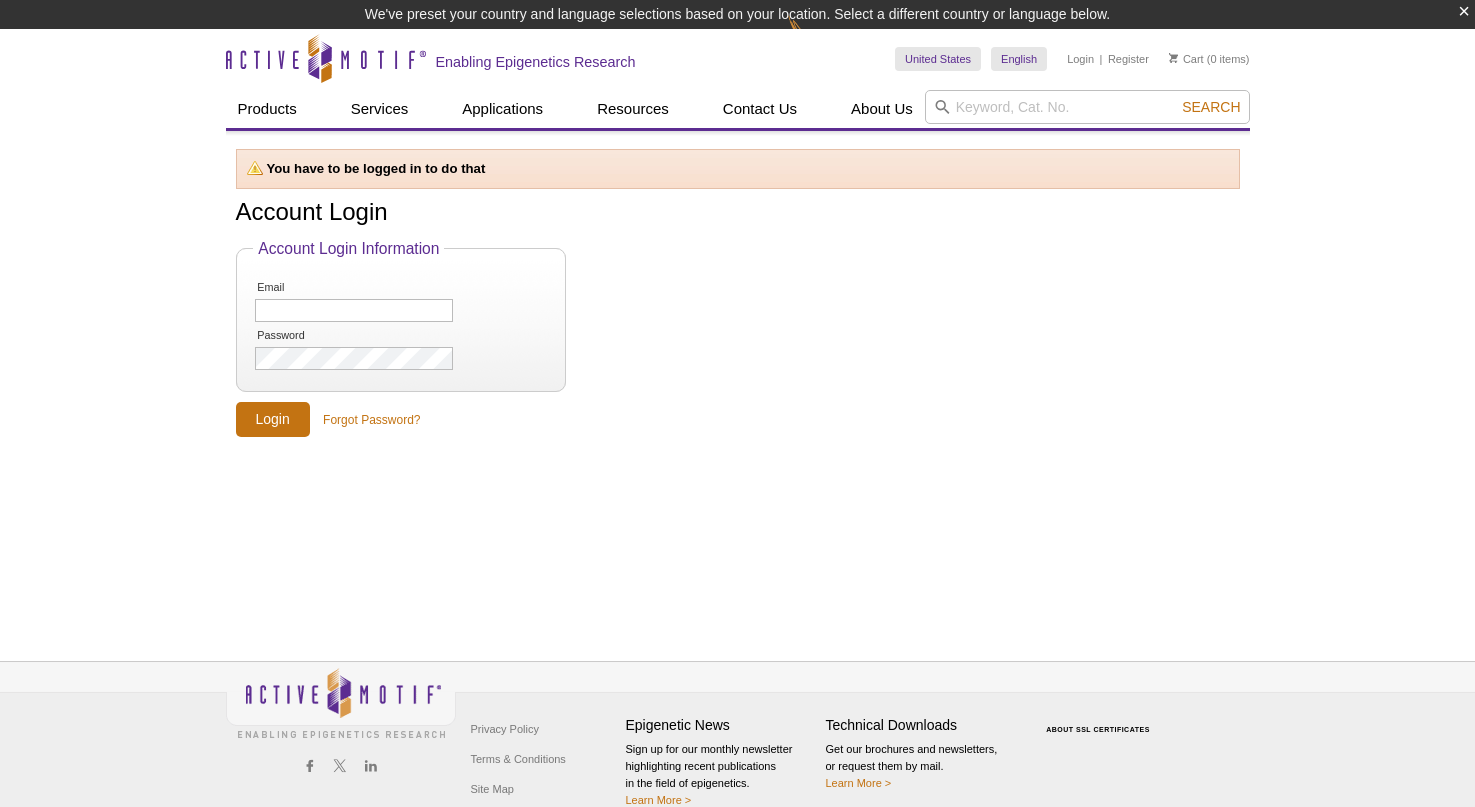 scroll, scrollTop: 0, scrollLeft: 0, axis: both 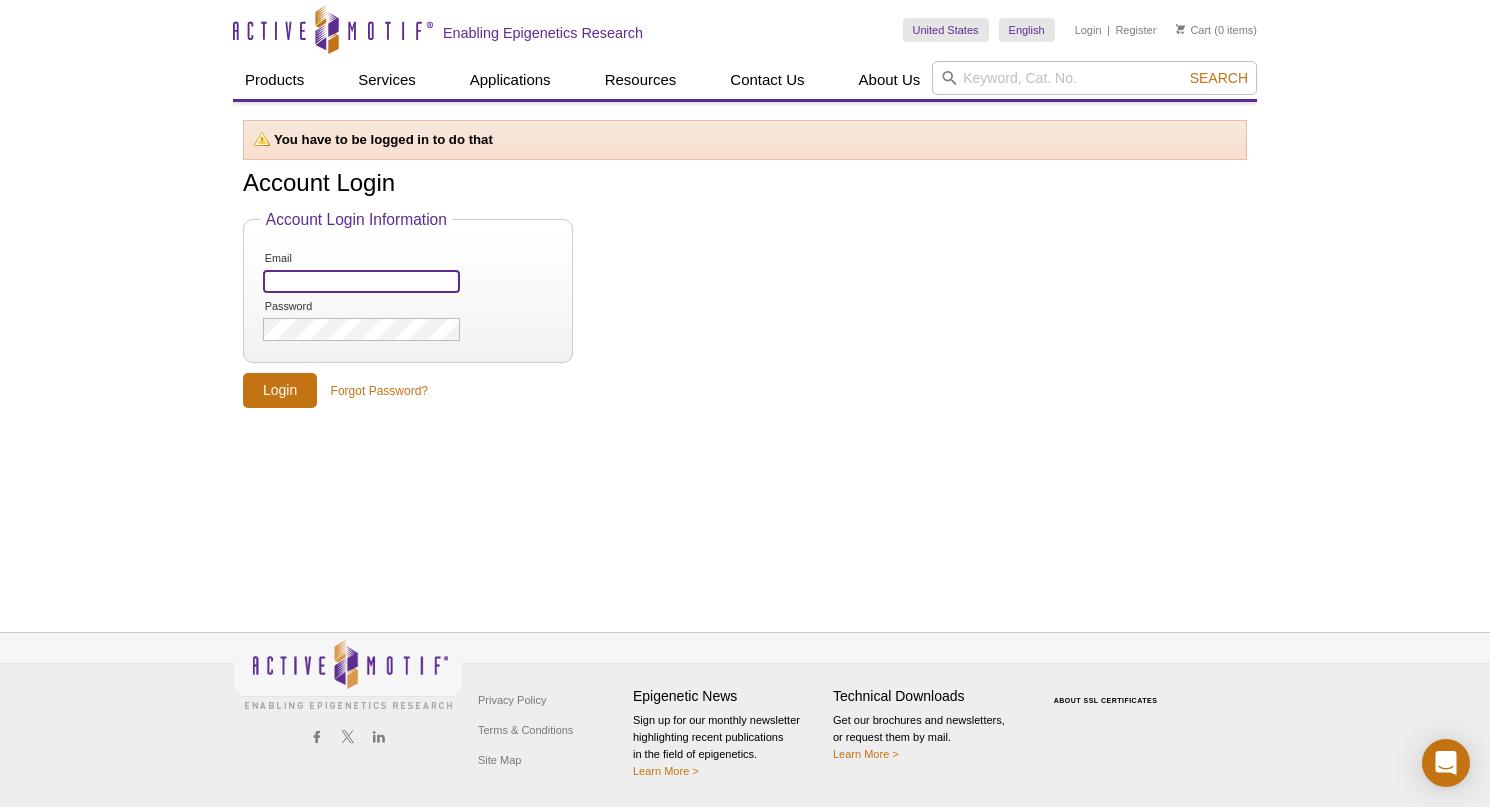 click on "Email" at bounding box center [361, 281] 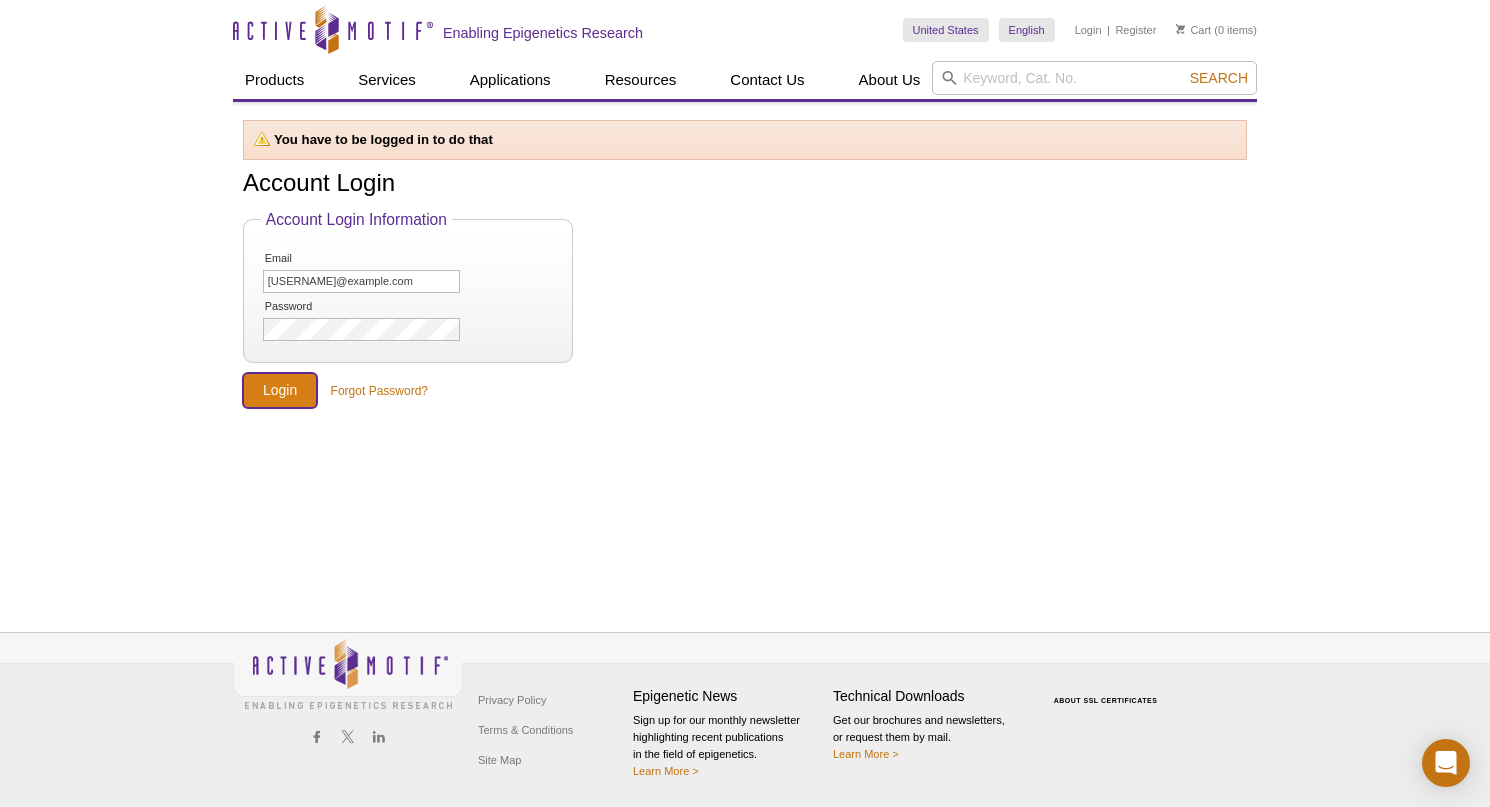 click on "Login" at bounding box center (280, 390) 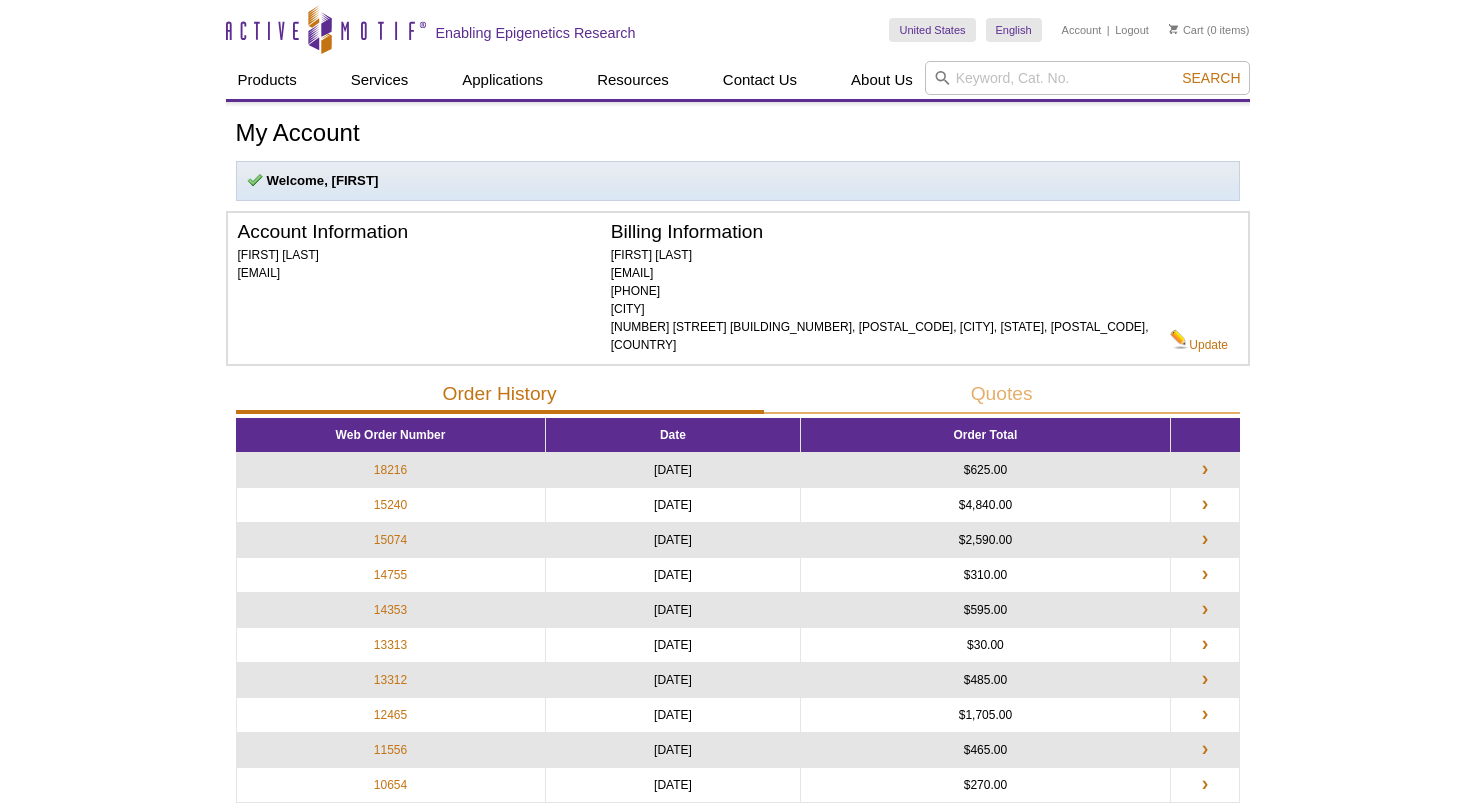scroll, scrollTop: 0, scrollLeft: 0, axis: both 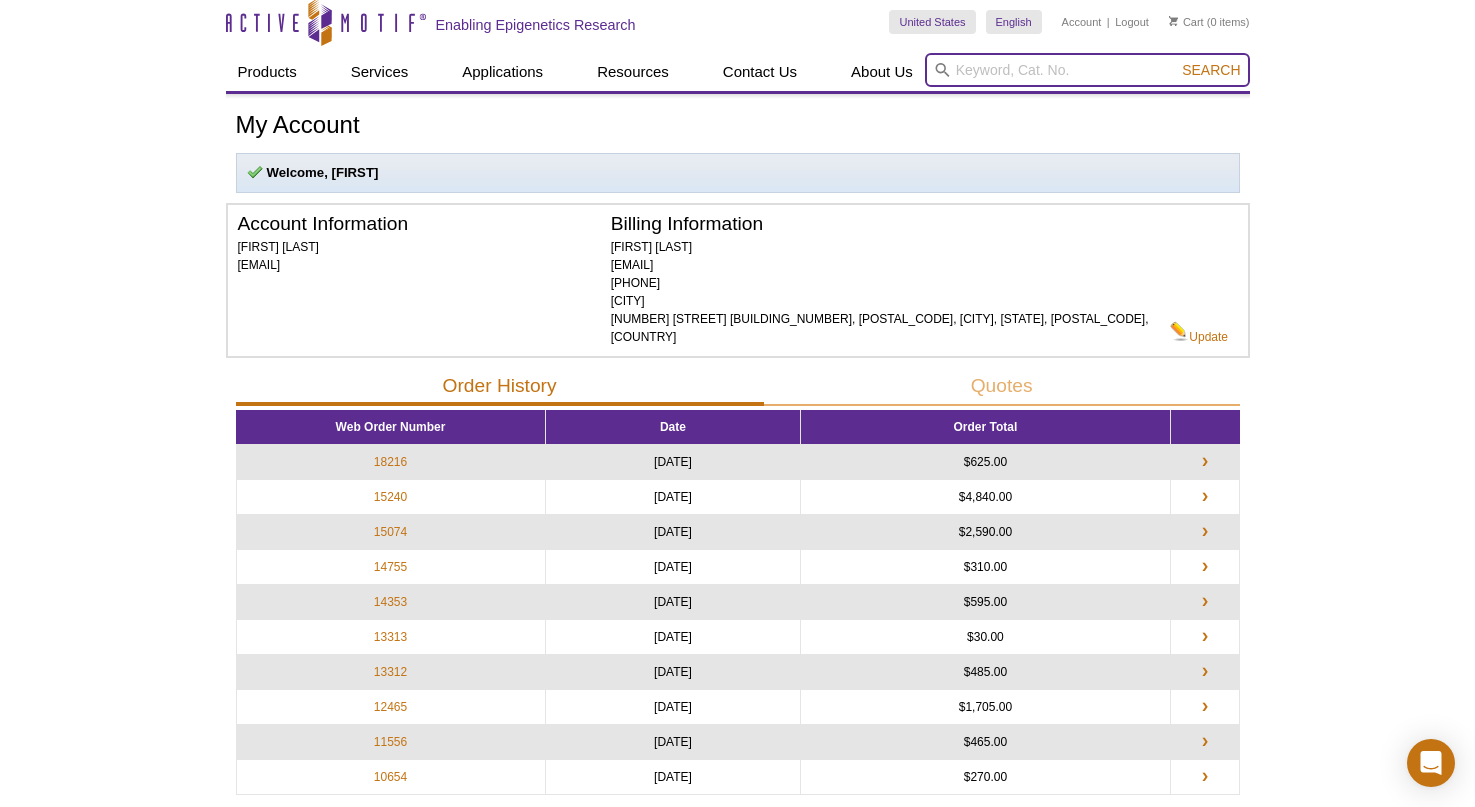 click at bounding box center (1087, 70) 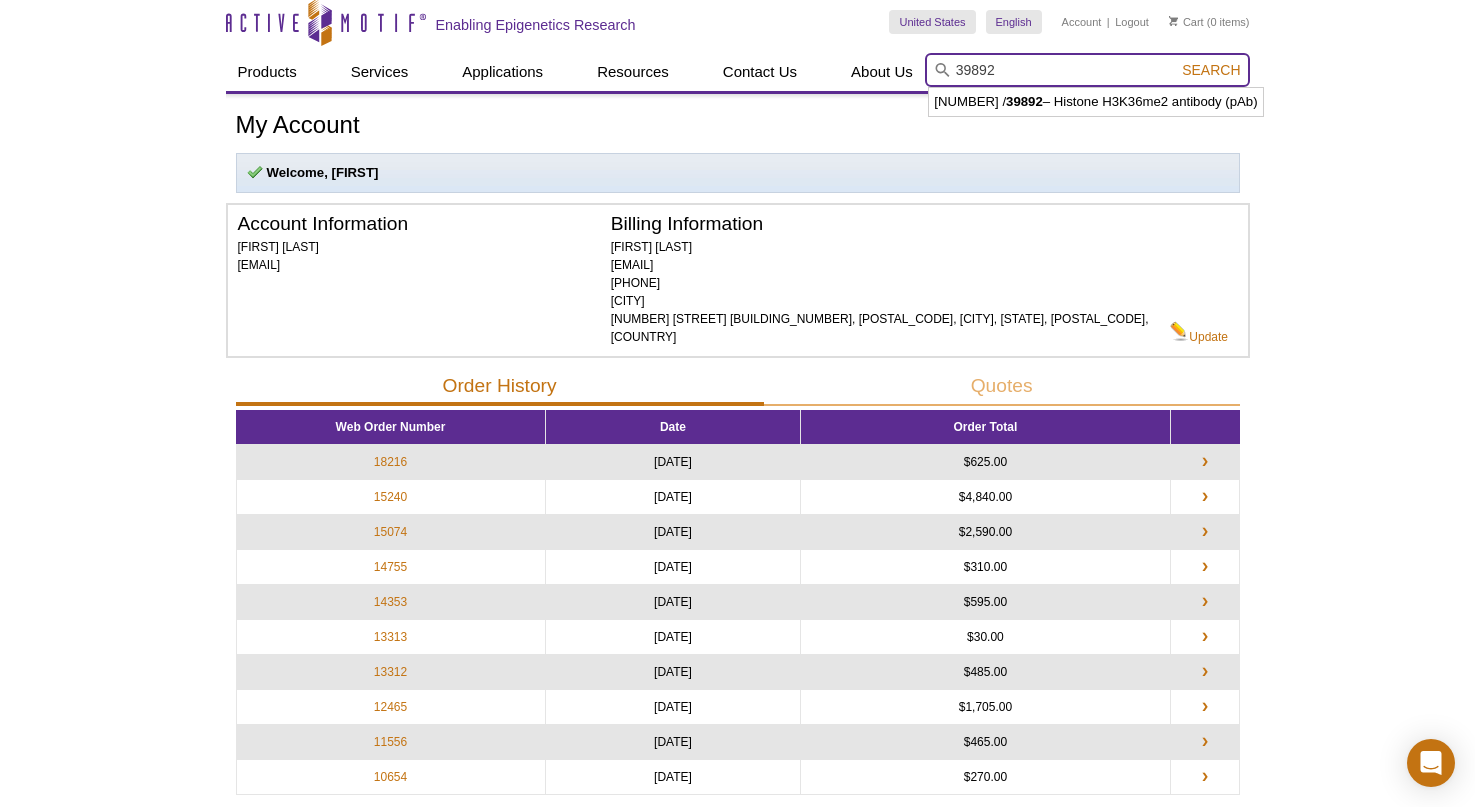 type on "39892" 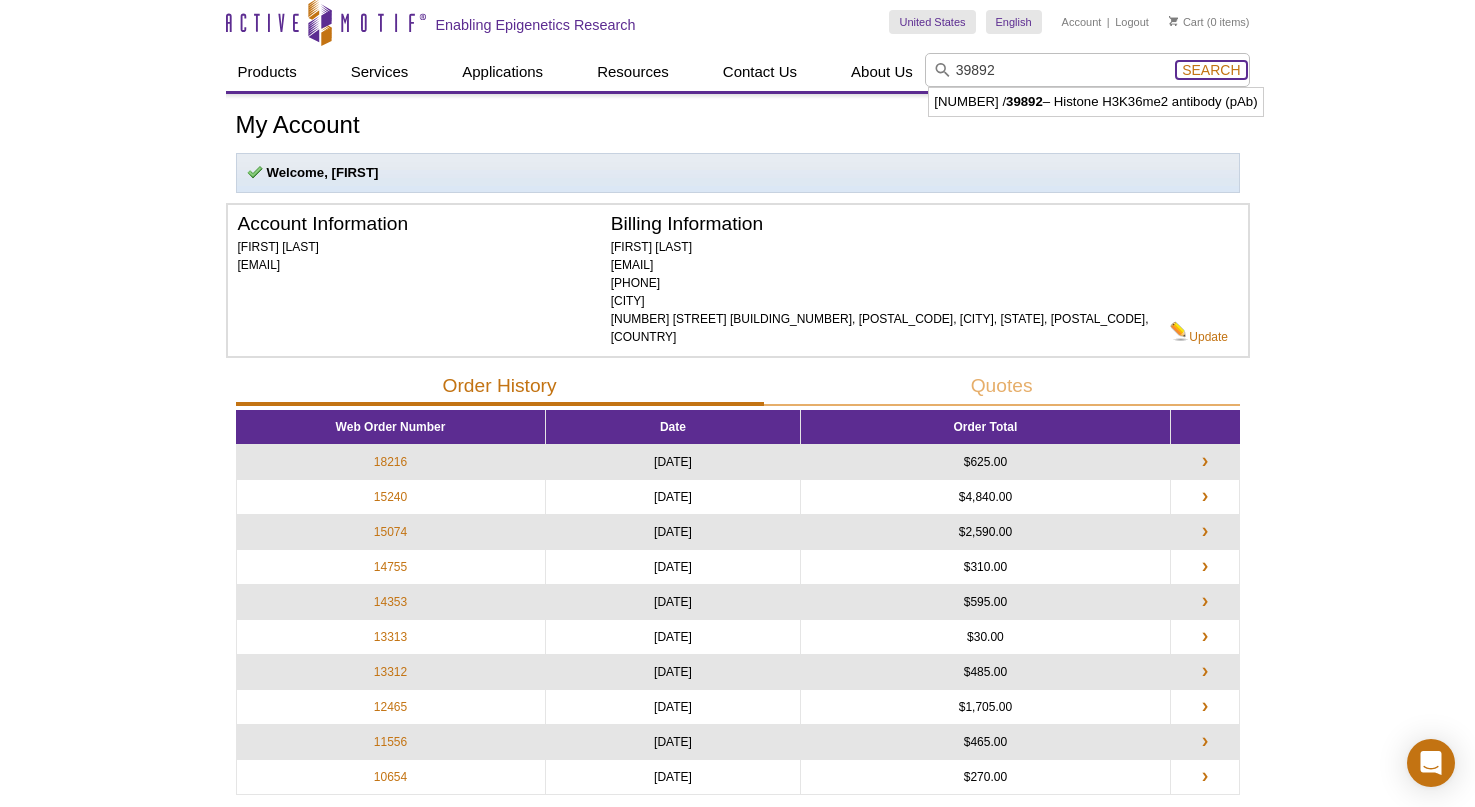 click on "Search" at bounding box center (1211, 70) 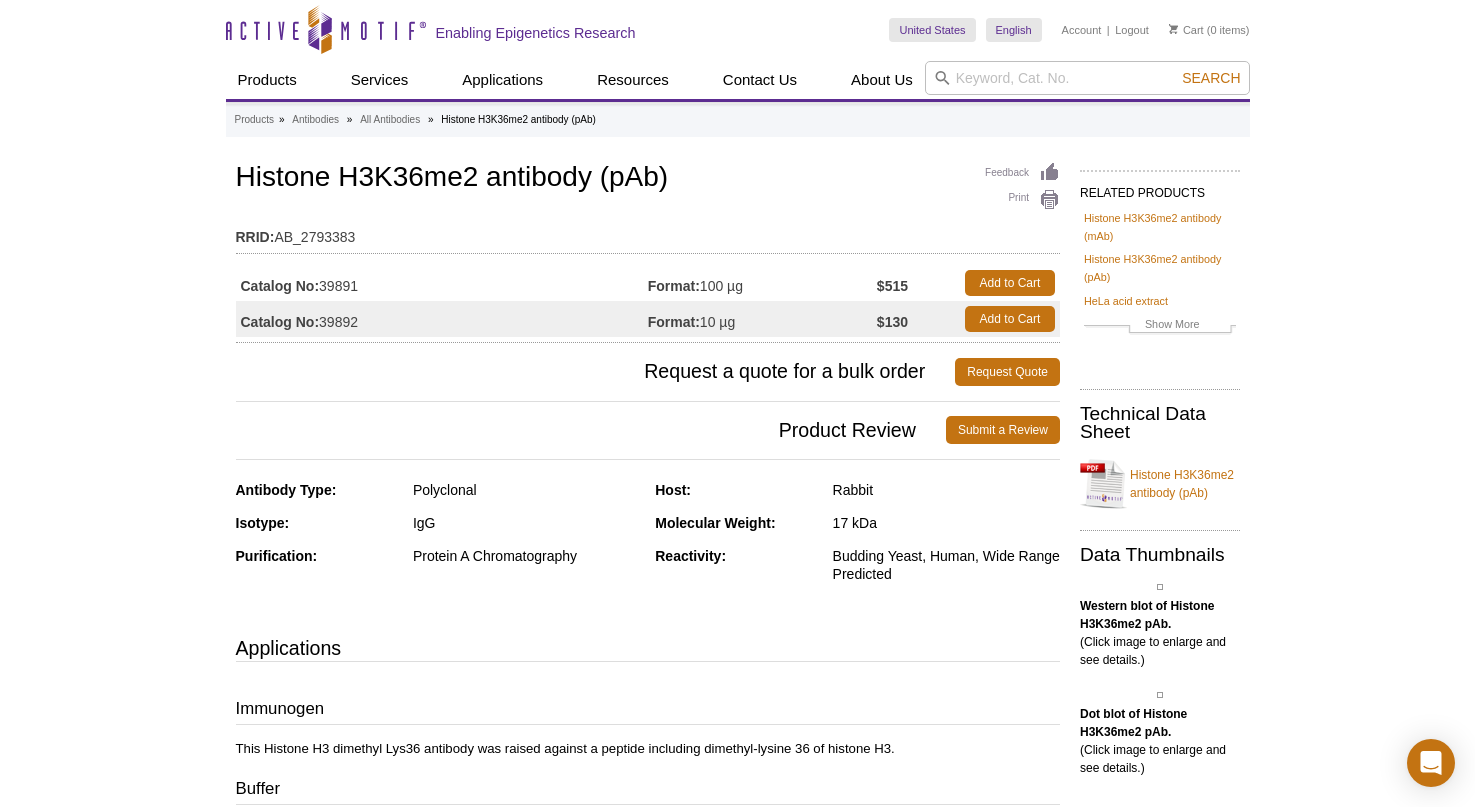 scroll, scrollTop: 0, scrollLeft: 0, axis: both 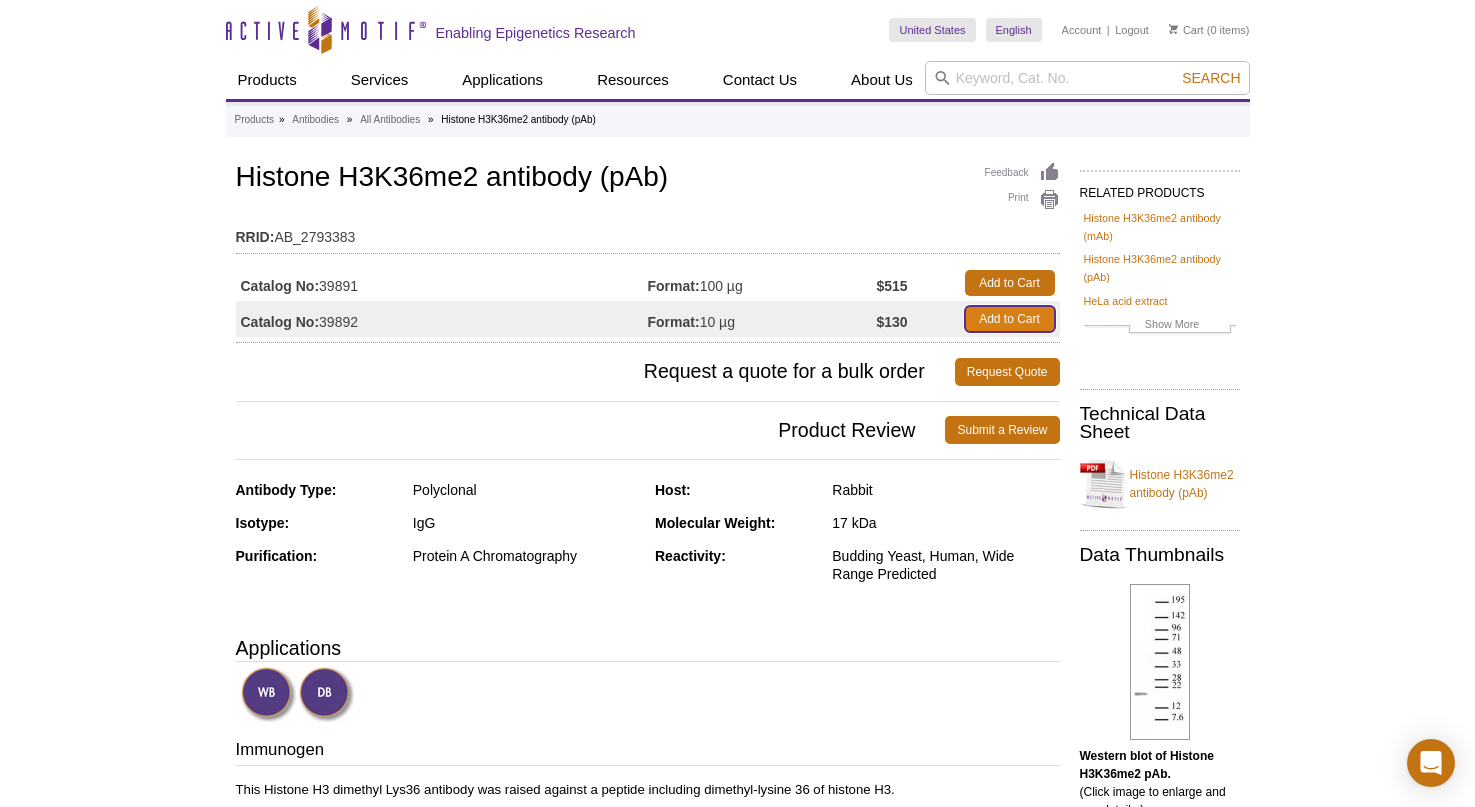 click on "Add to Cart" at bounding box center (1010, 319) 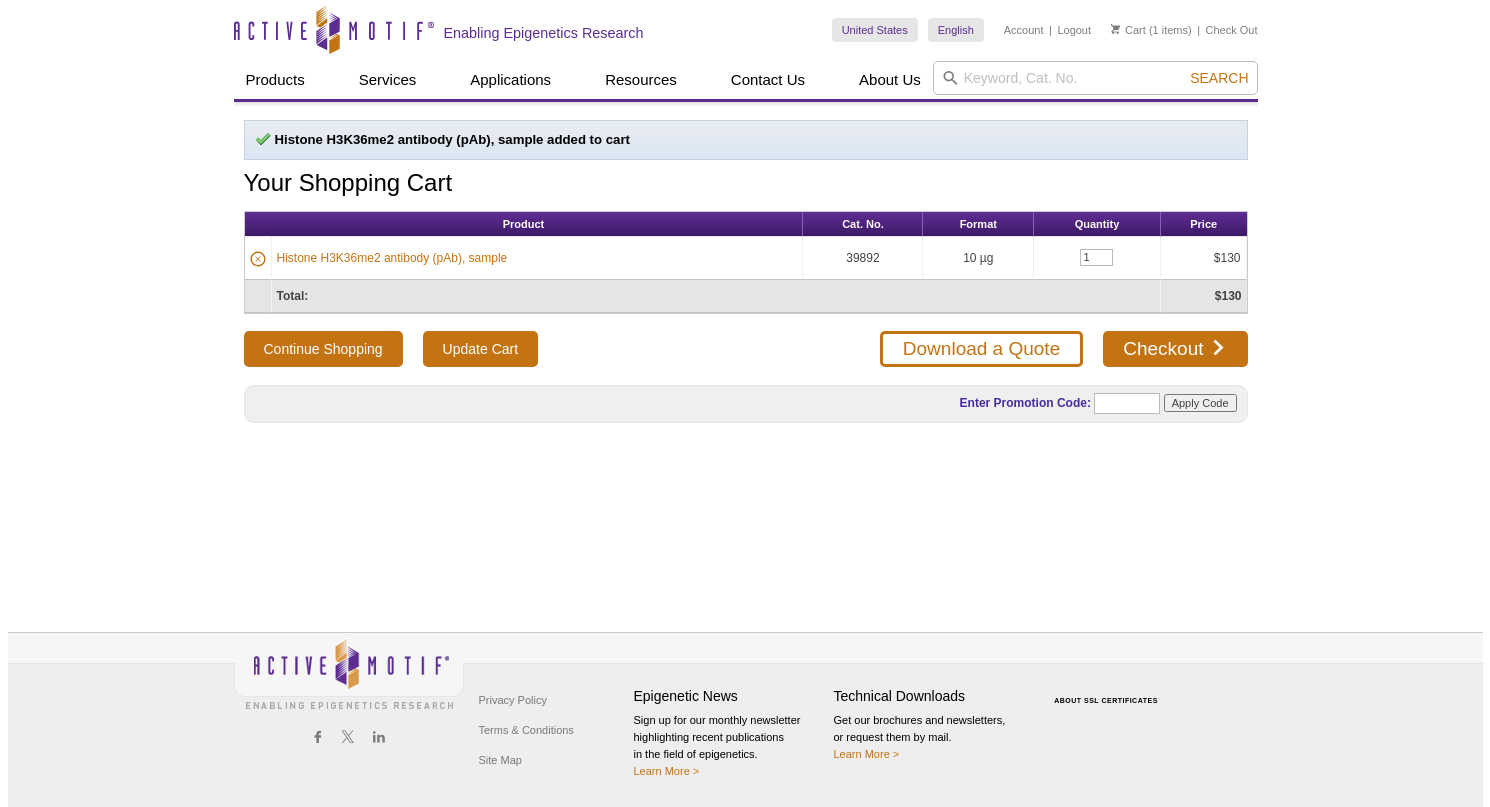 scroll, scrollTop: 0, scrollLeft: 0, axis: both 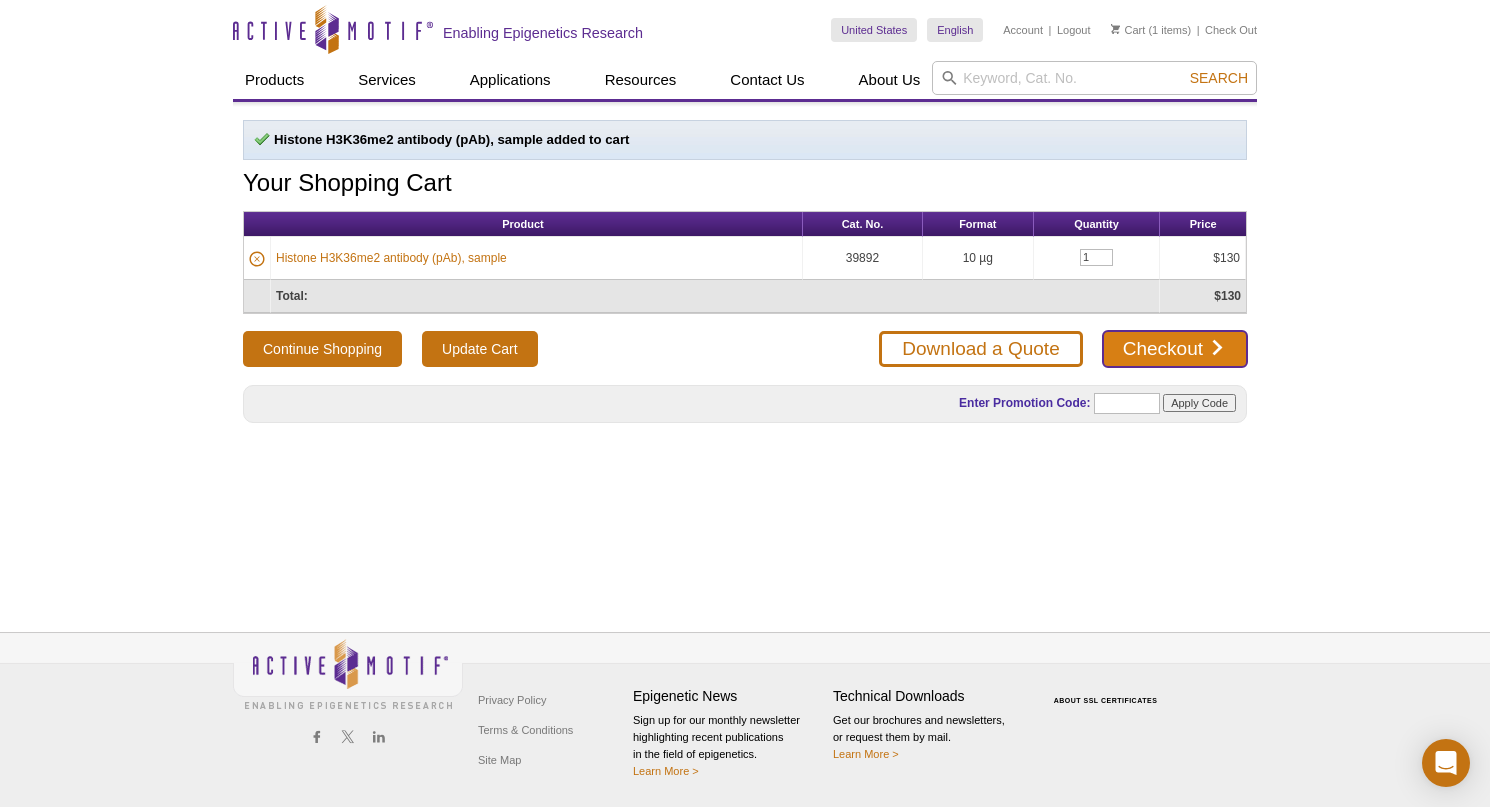 click on "Checkout" at bounding box center [1175, 349] 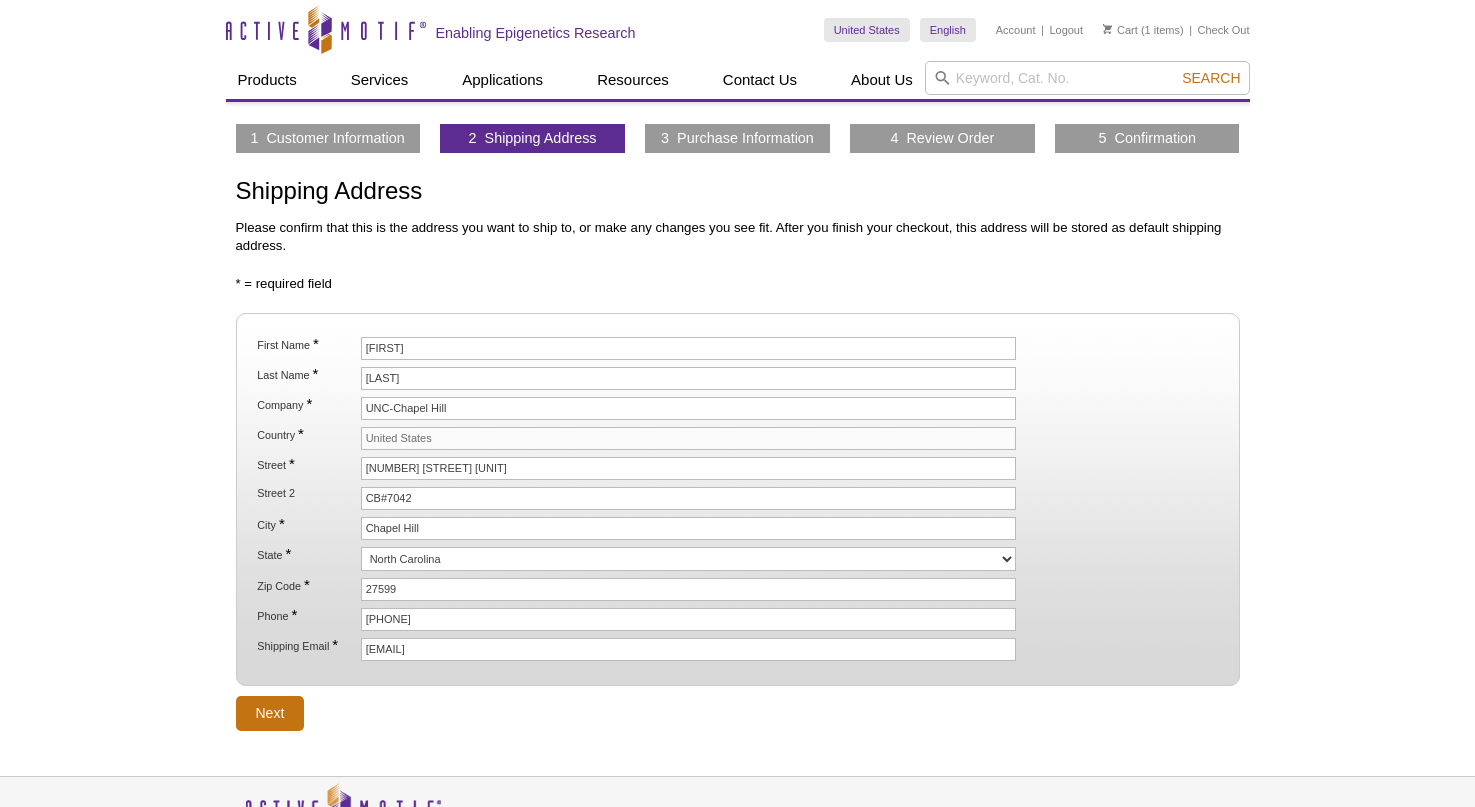 scroll, scrollTop: 0, scrollLeft: 0, axis: both 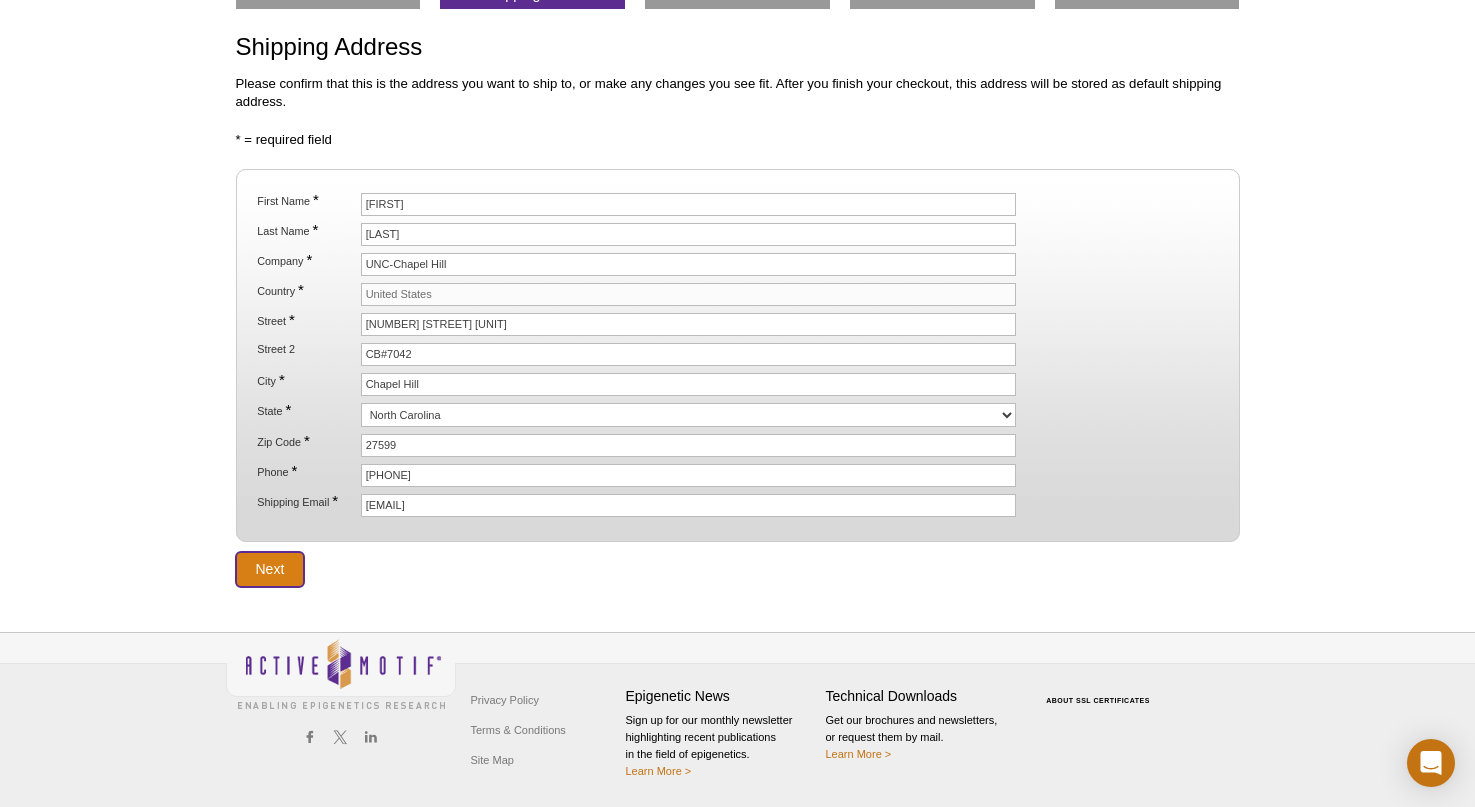 click on "Next" at bounding box center (270, 569) 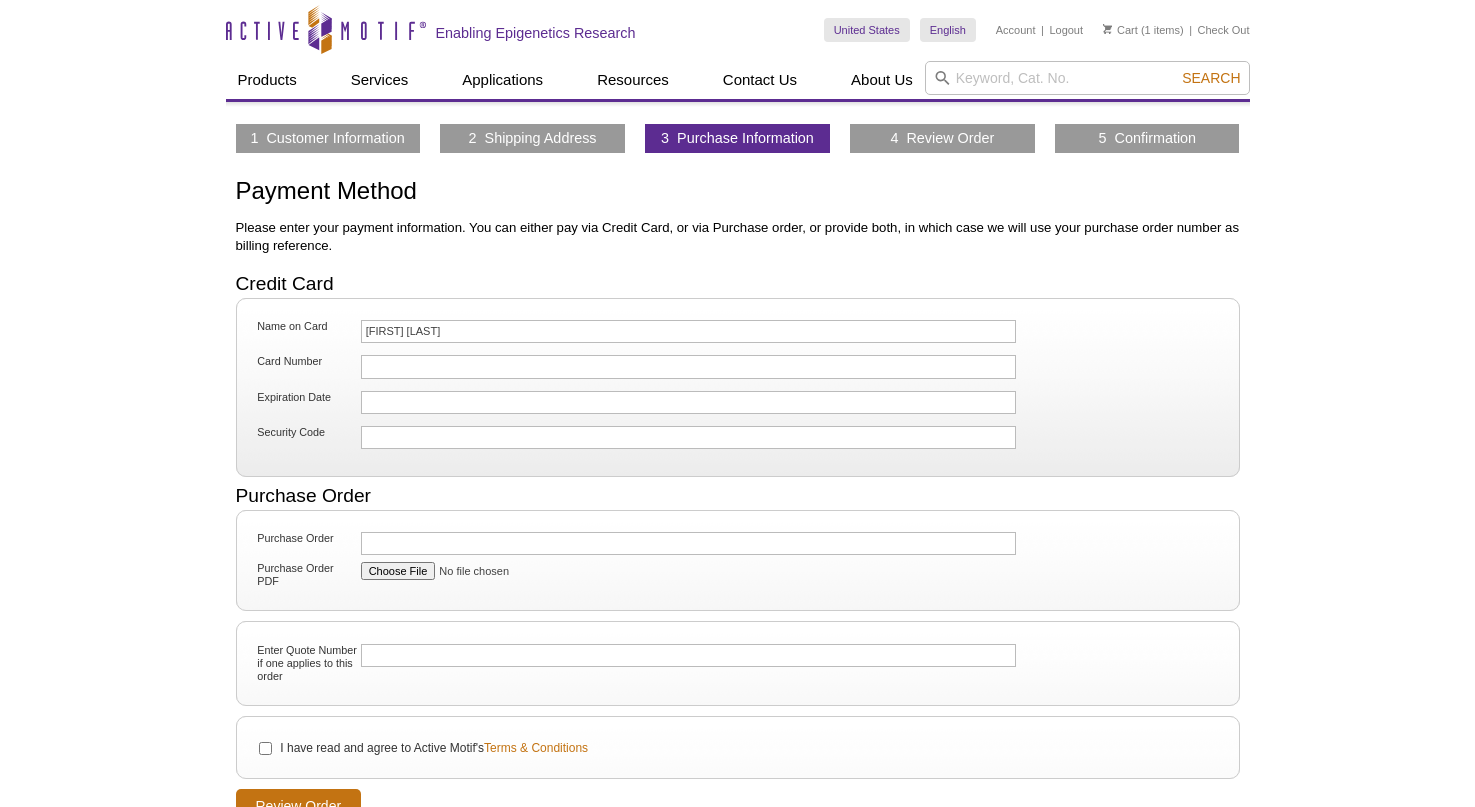 scroll, scrollTop: 0, scrollLeft: 0, axis: both 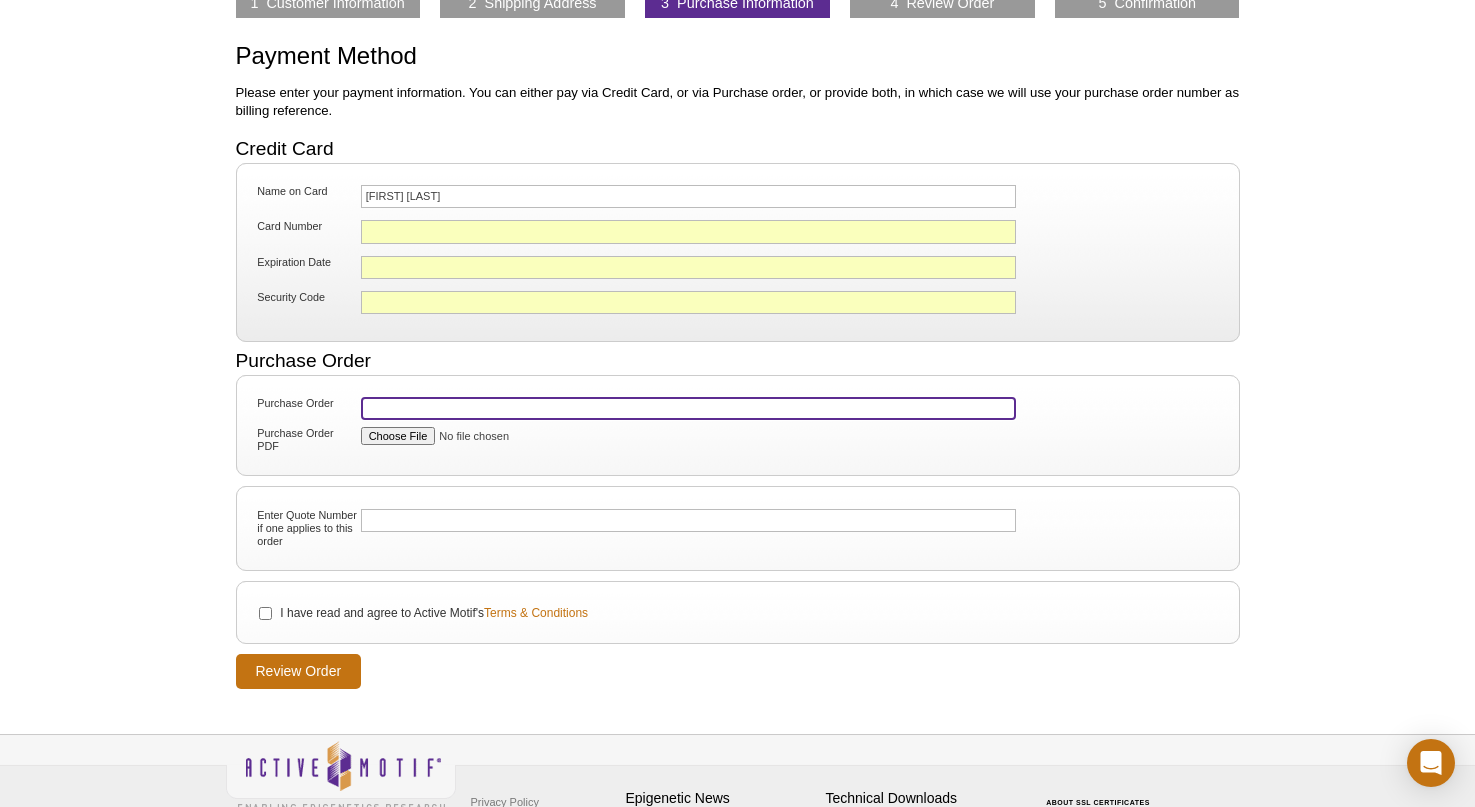 click on "Purchase Order" at bounding box center [689, 408] 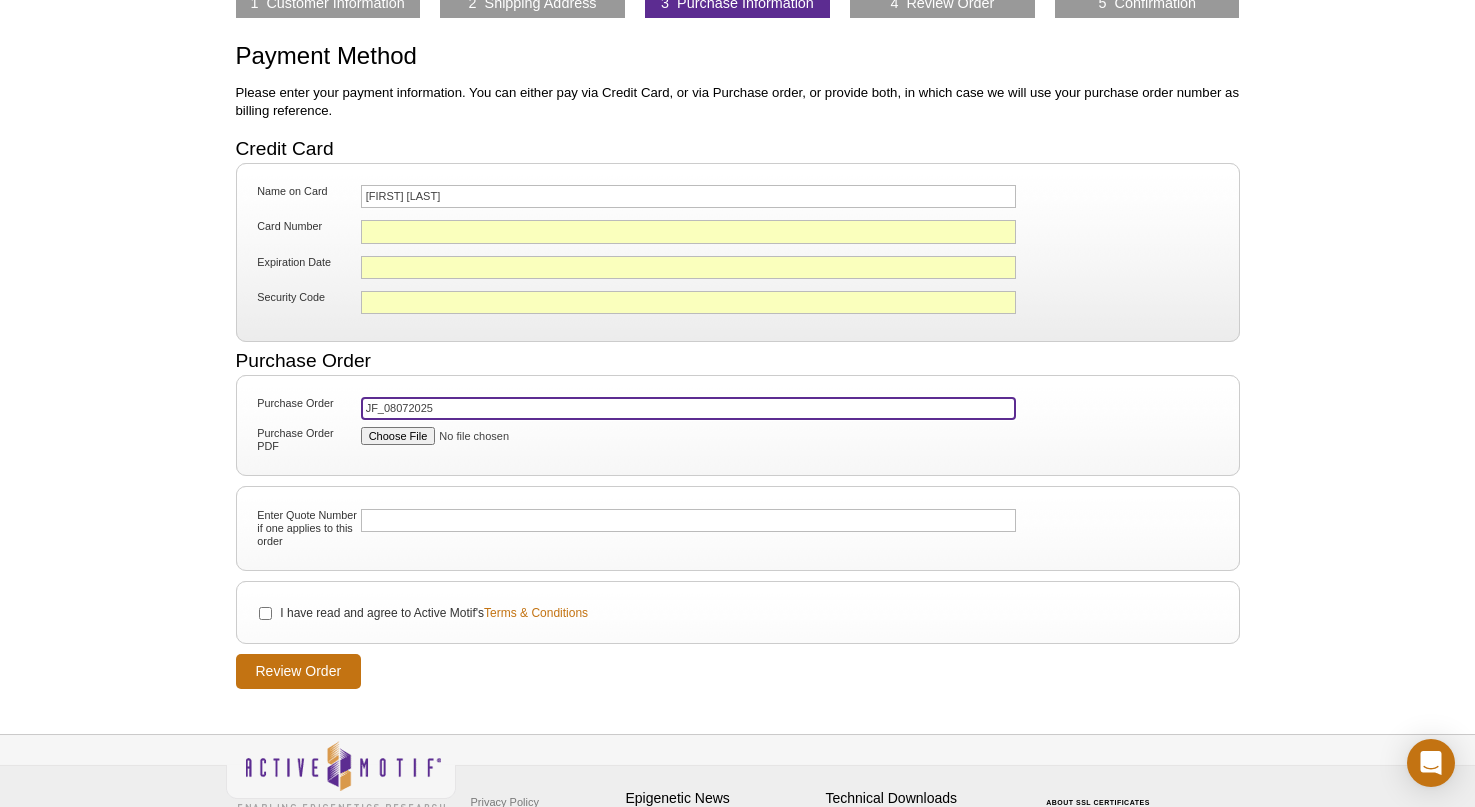 type on "JF_08072025" 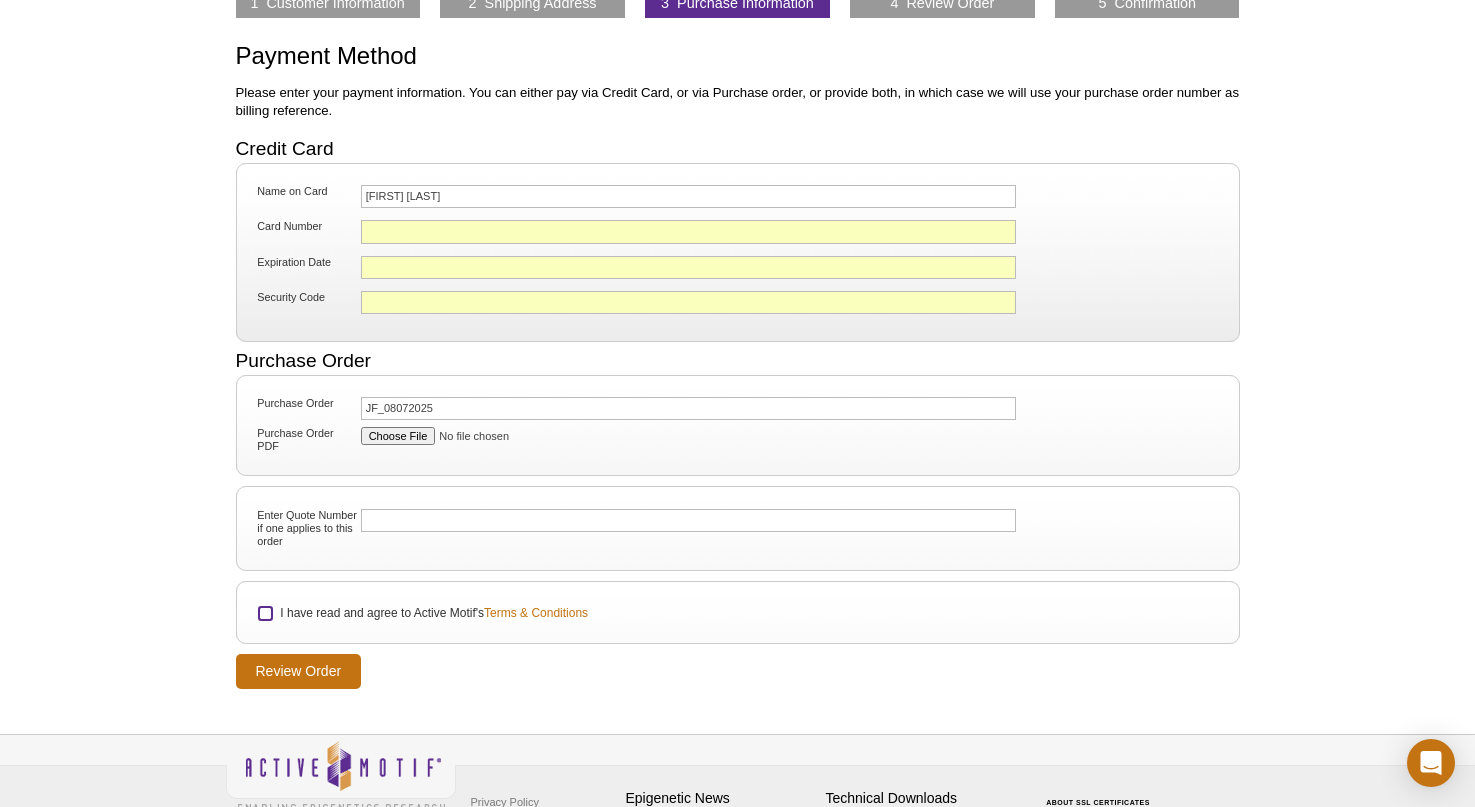 click on "I have read and agree to Active Motif's  Terms & Conditions" at bounding box center (265, 613) 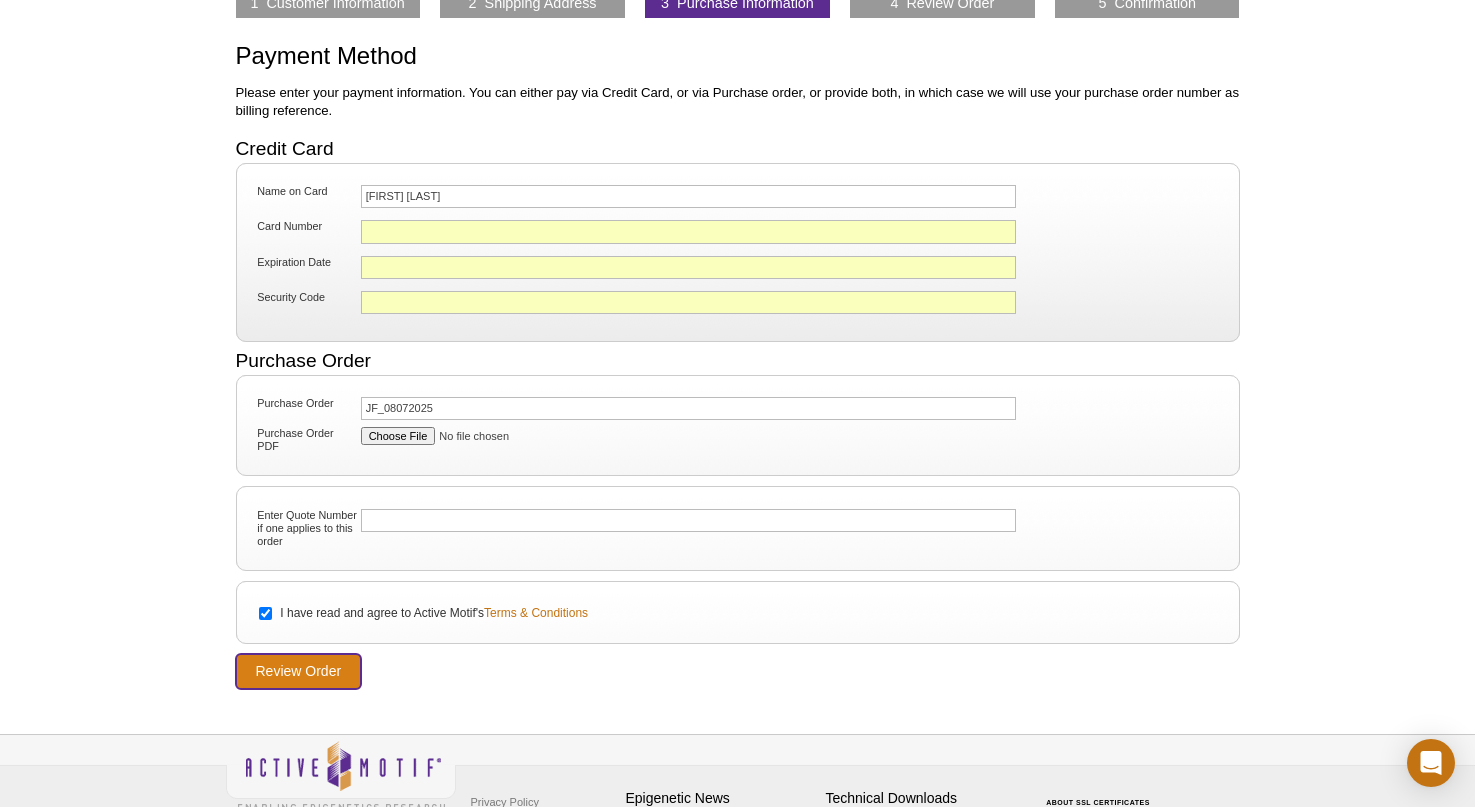 click on "Review Order" at bounding box center [299, 671] 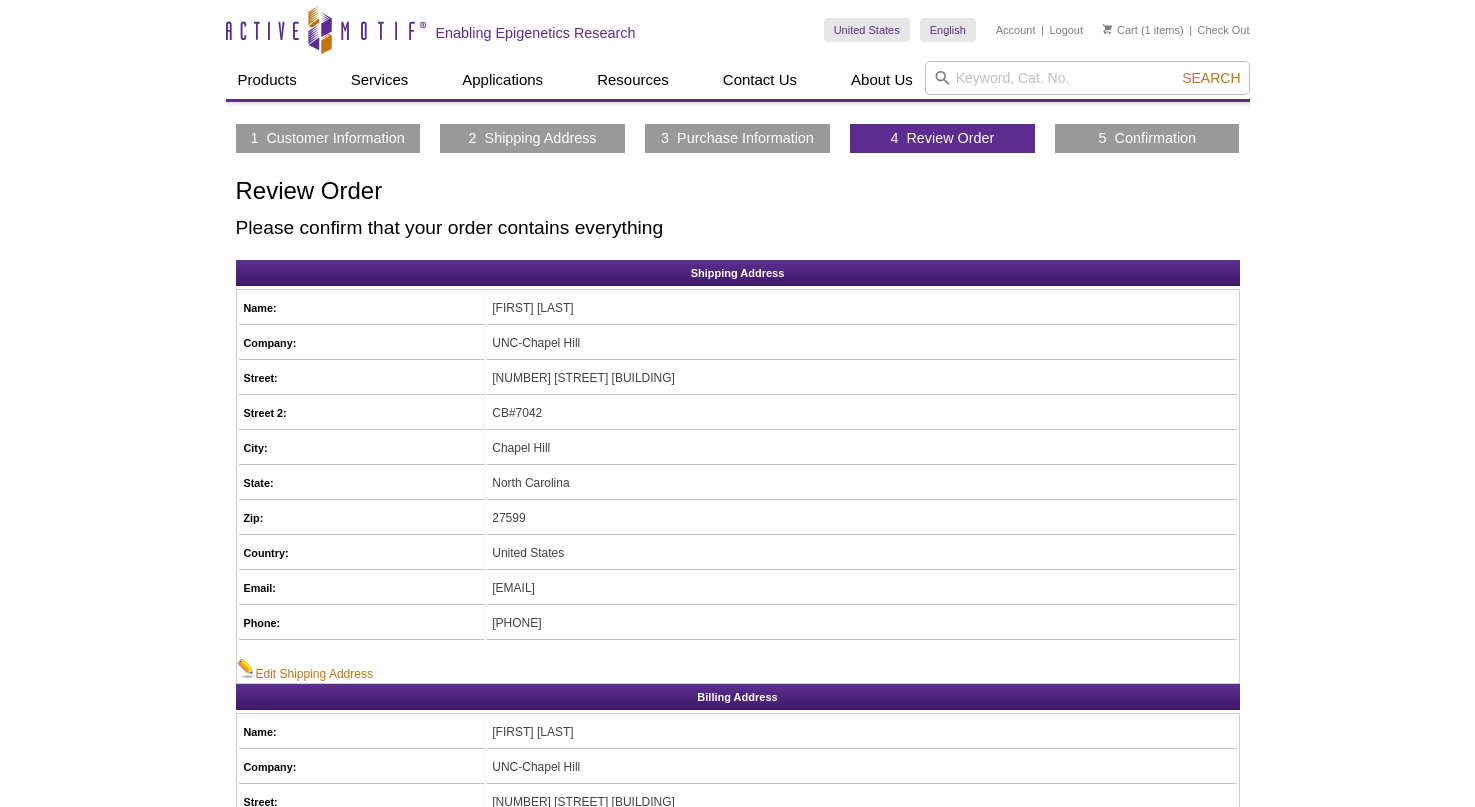 scroll, scrollTop: 0, scrollLeft: 0, axis: both 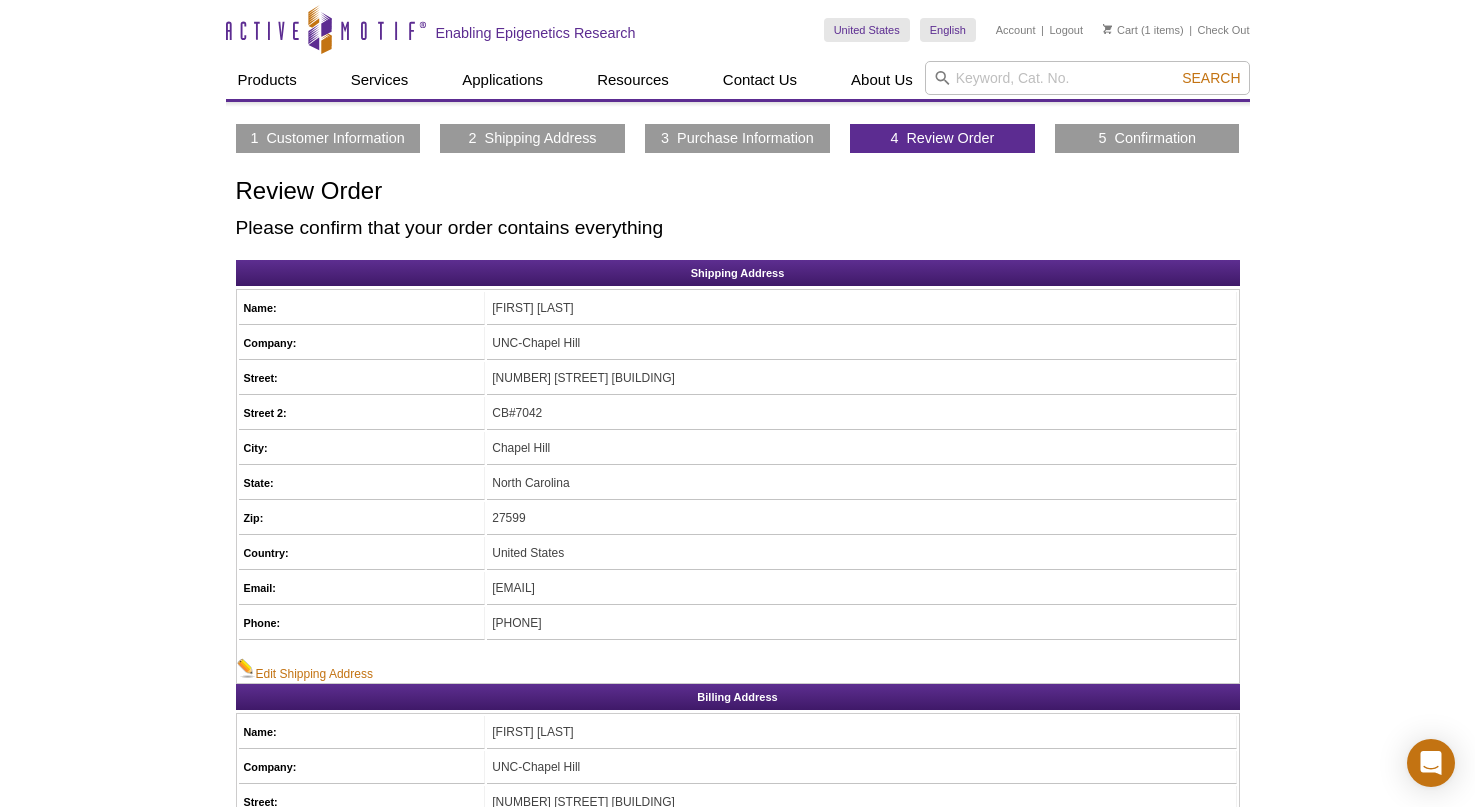 click on "Cart
(1 items)" at bounding box center [1143, 30] 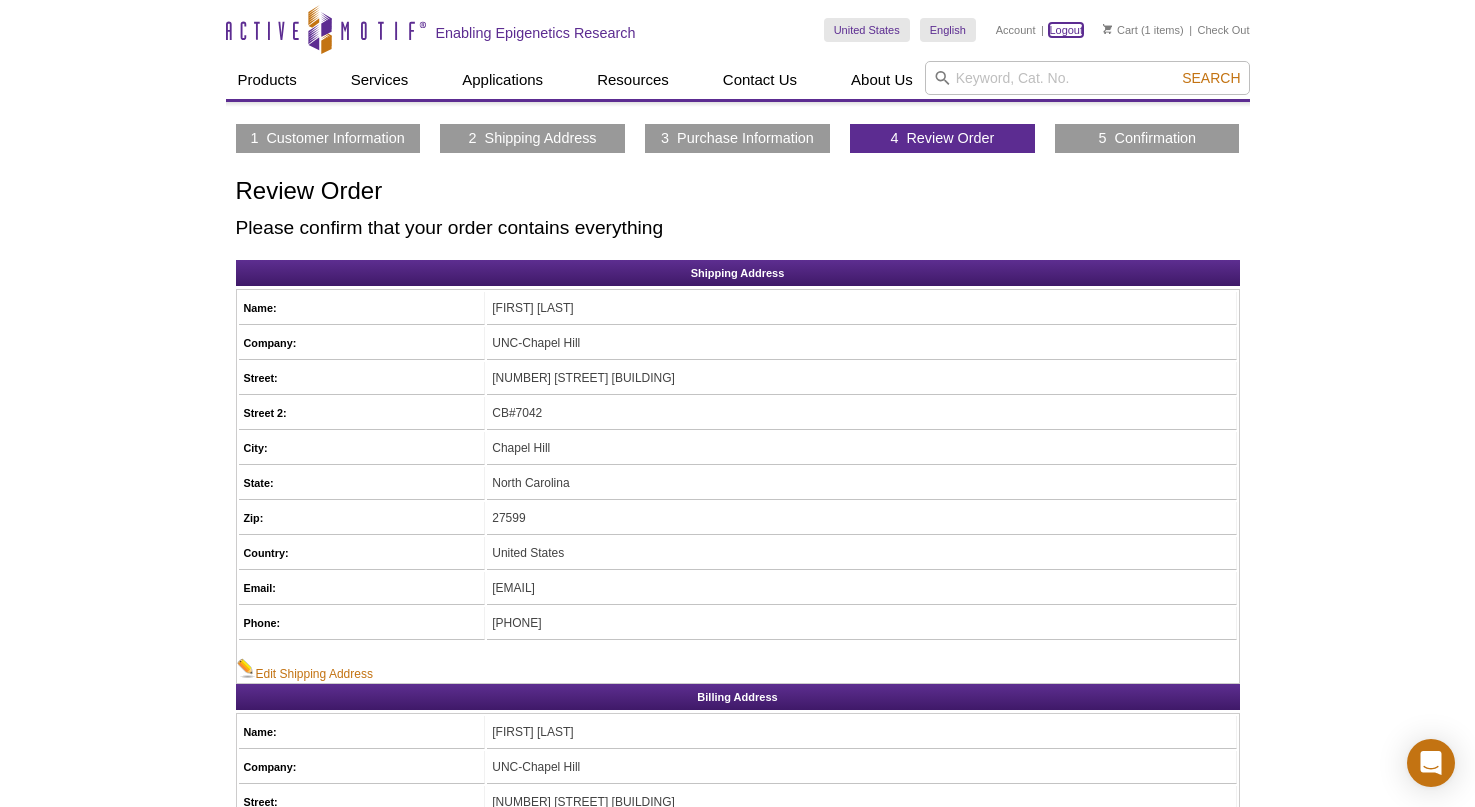 click on "Logout" at bounding box center [1066, 30] 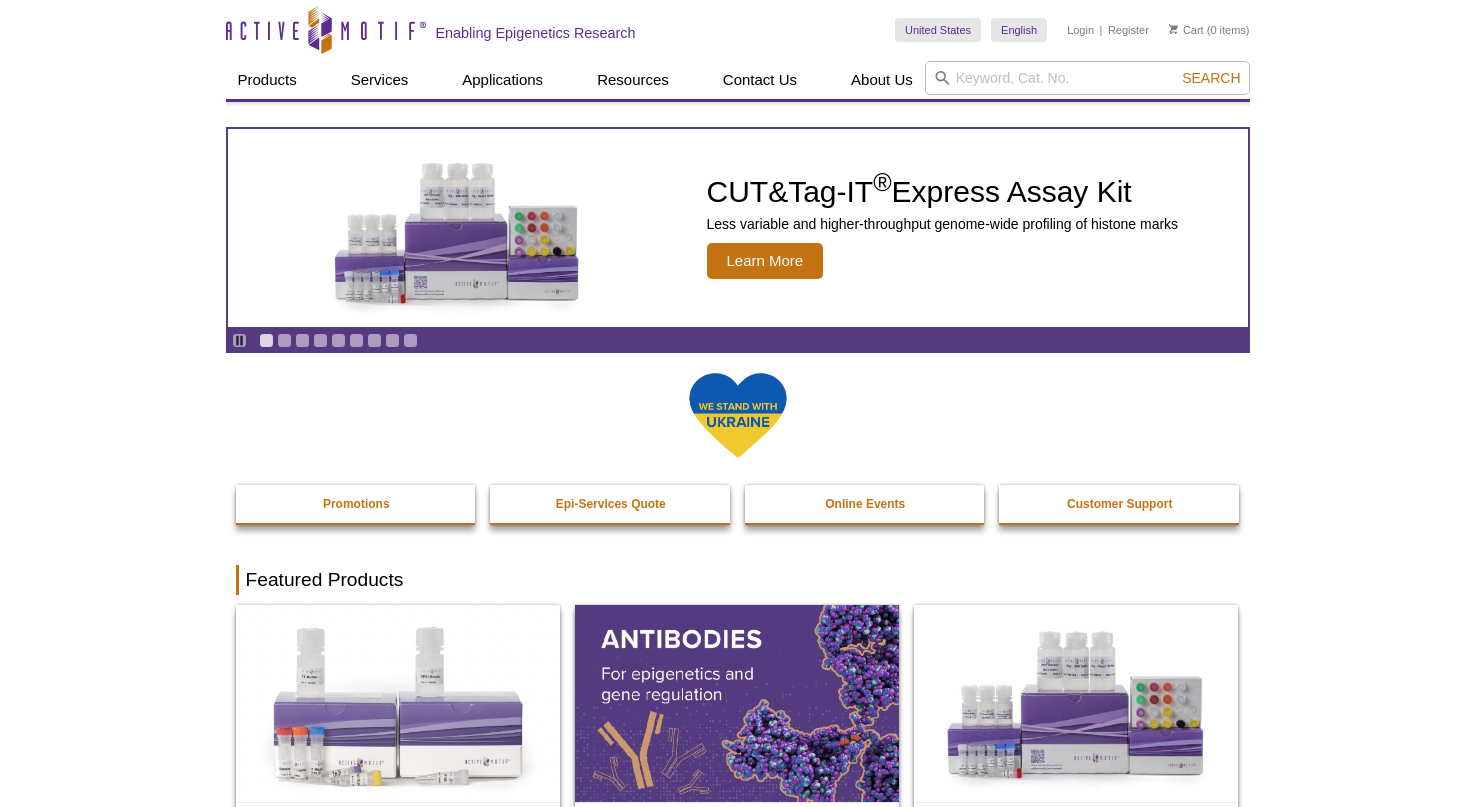 scroll, scrollTop: 0, scrollLeft: 0, axis: both 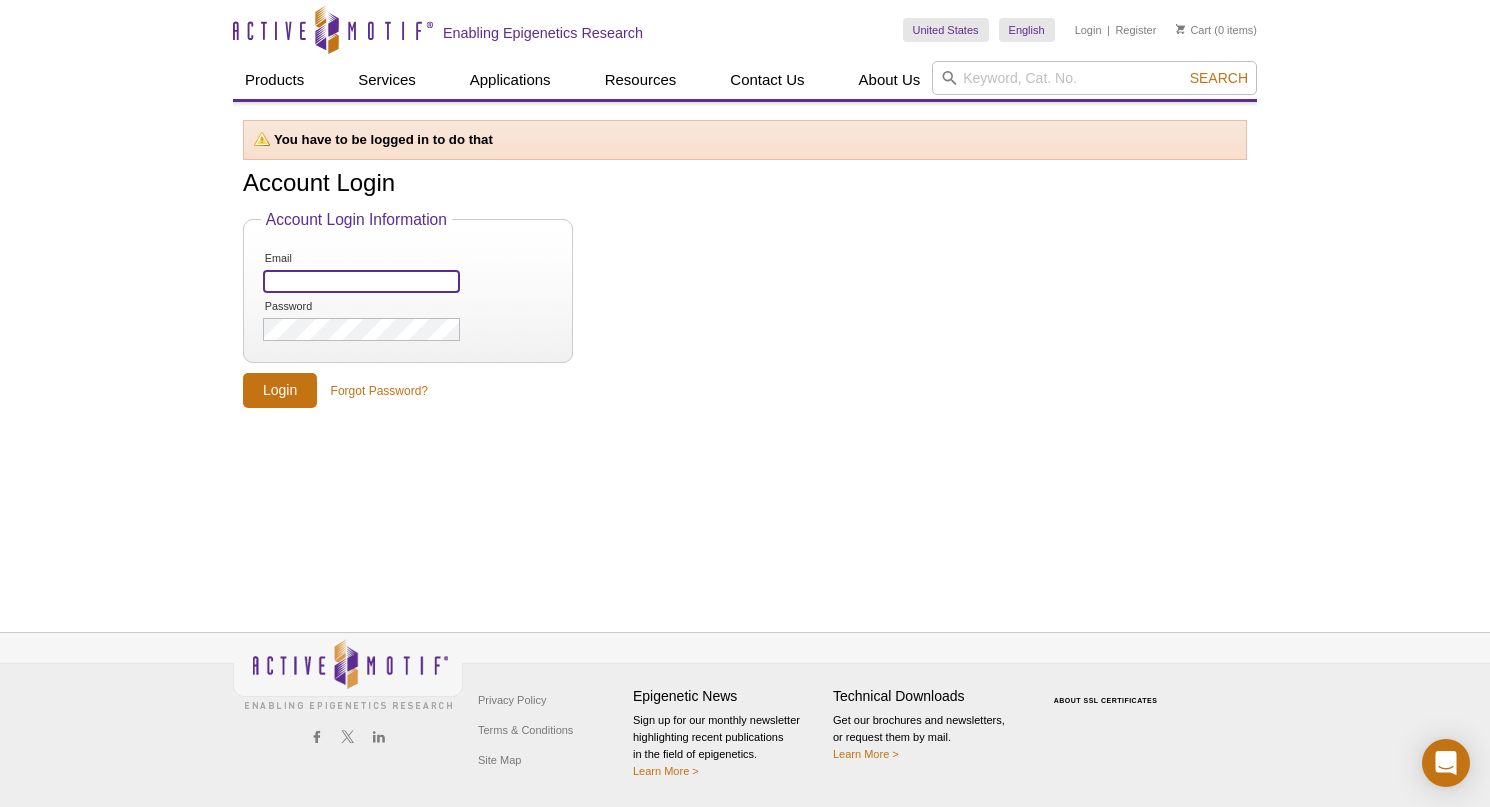 click on "Email" at bounding box center (361, 281) 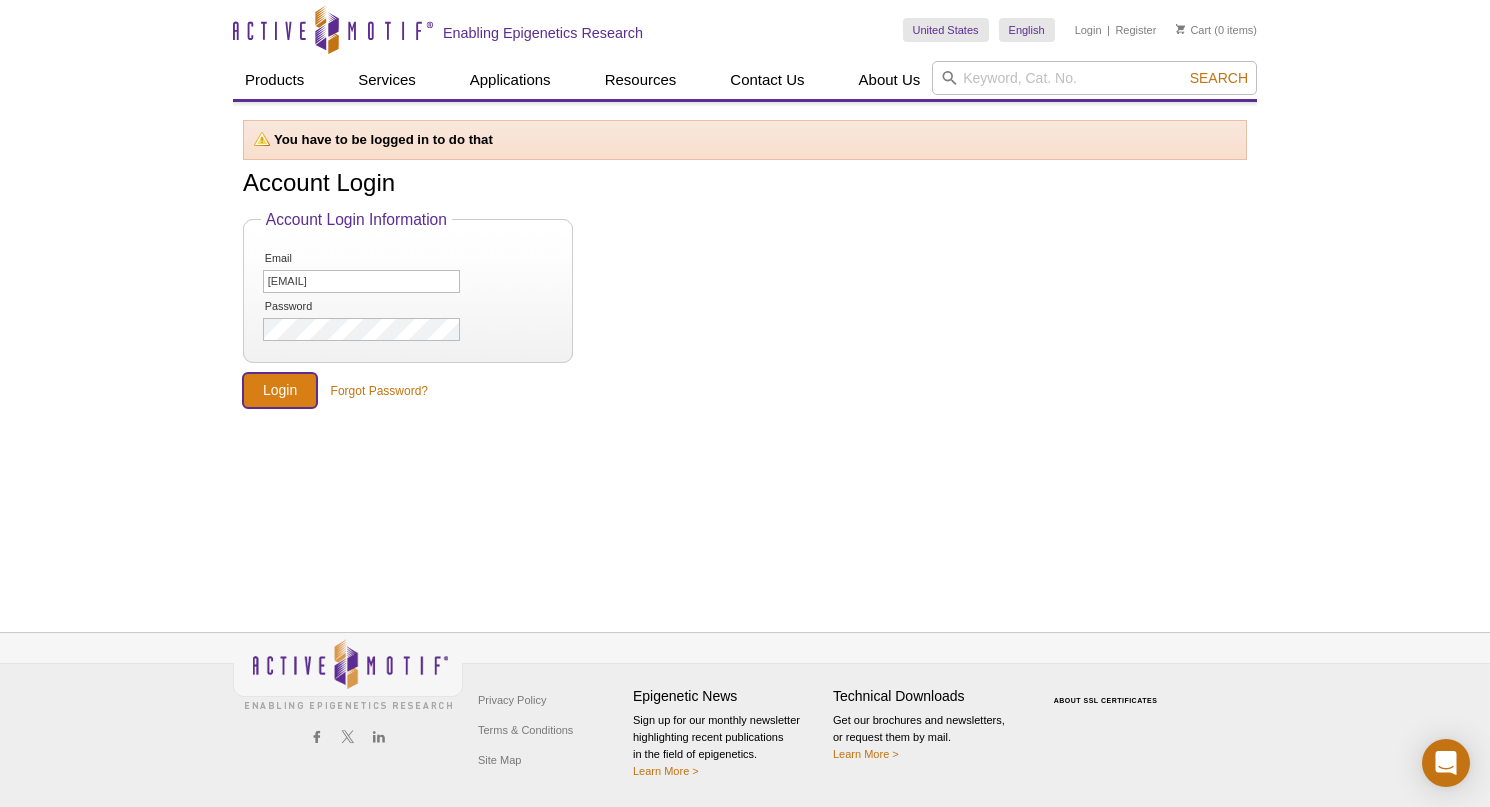 click on "Login" at bounding box center (280, 390) 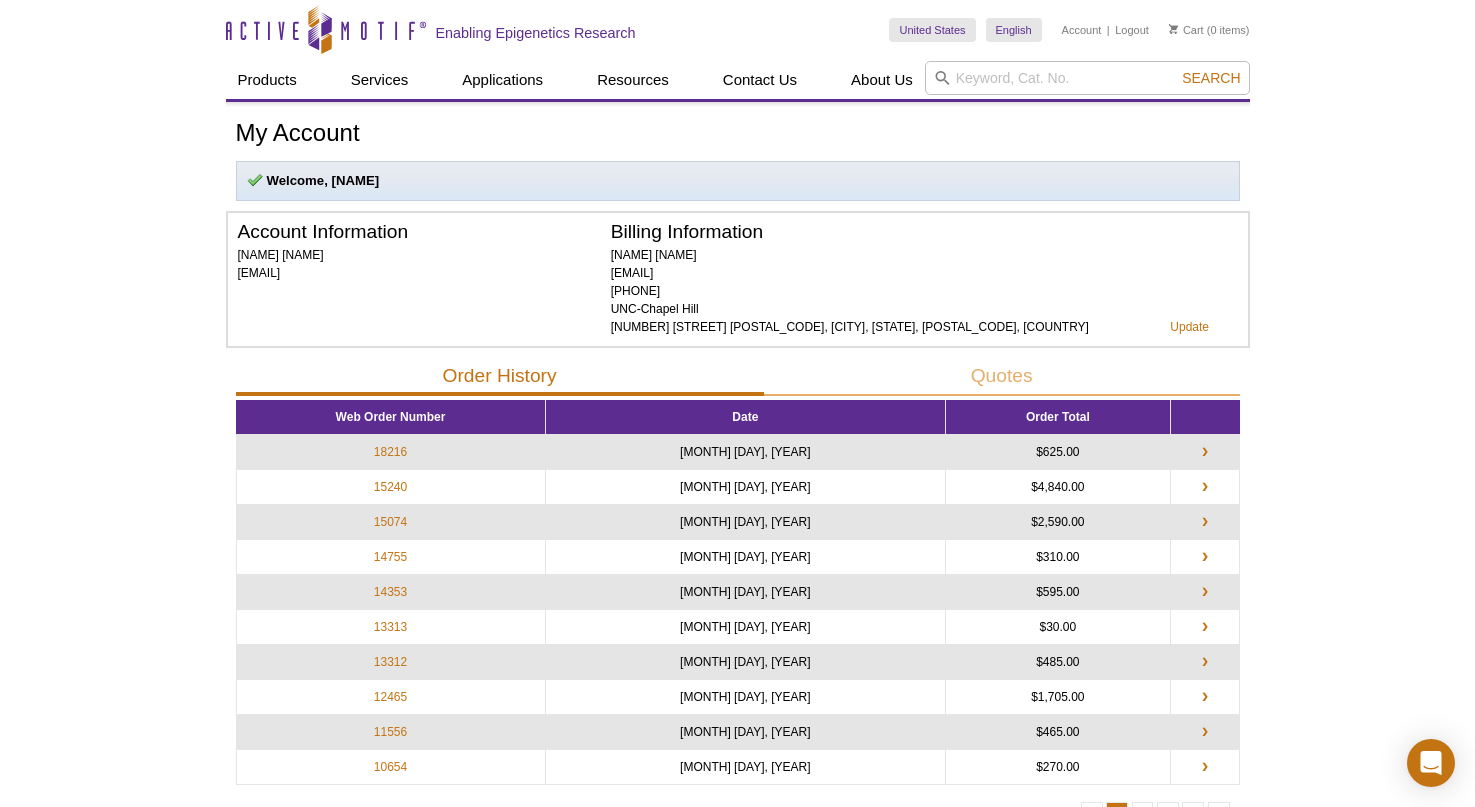 scroll, scrollTop: 0, scrollLeft: 0, axis: both 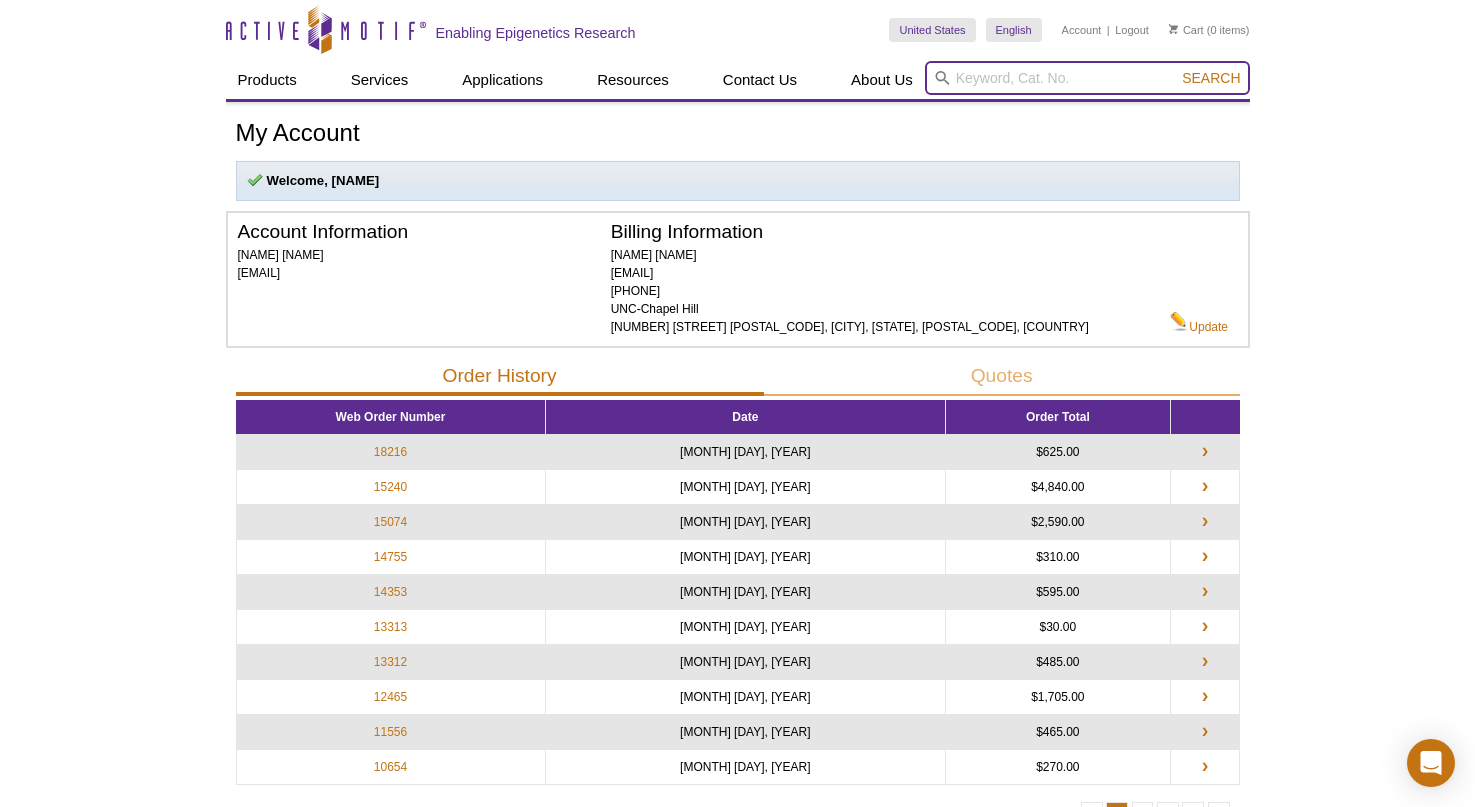 click at bounding box center [1087, 78] 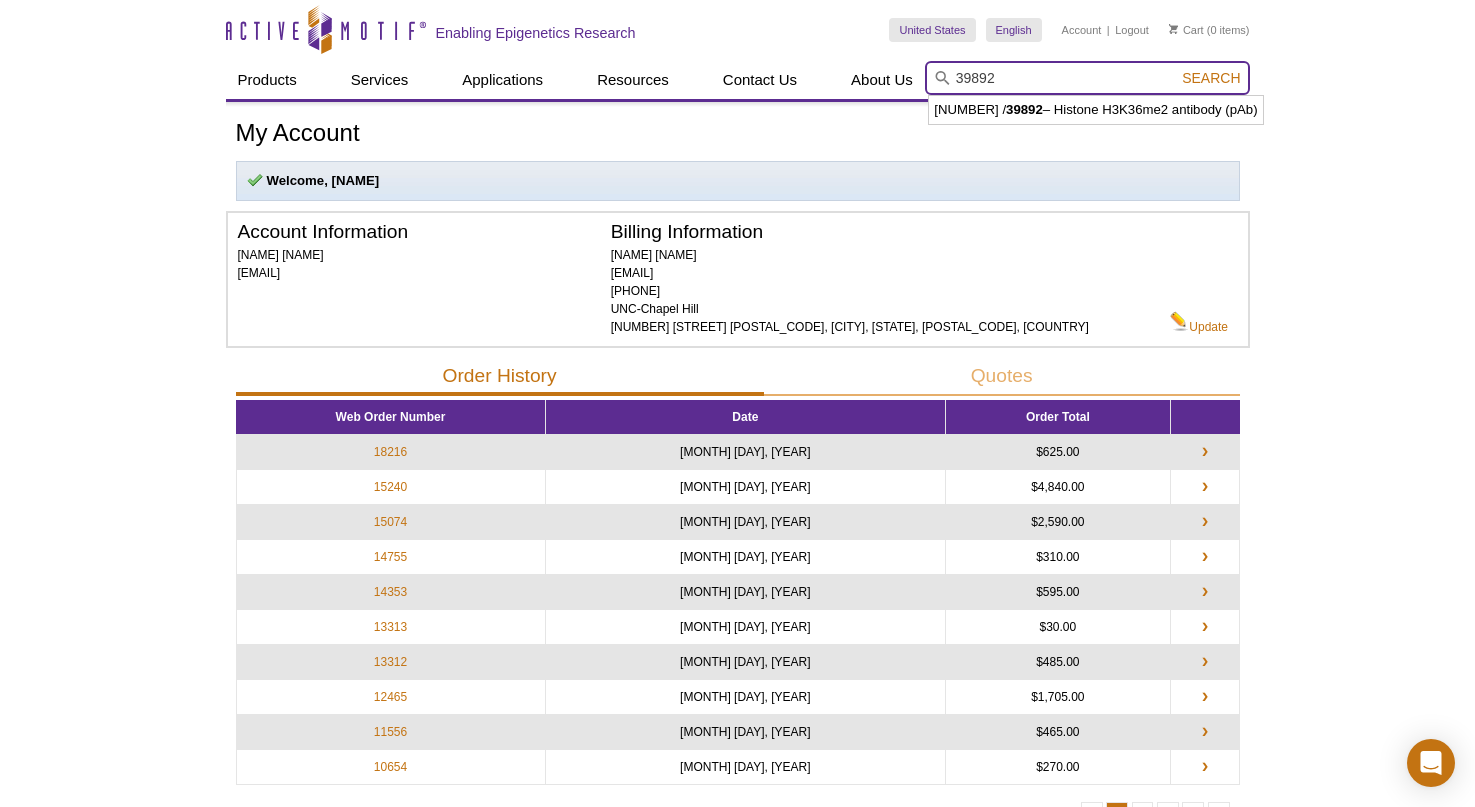 click on "Search" at bounding box center [1211, 78] 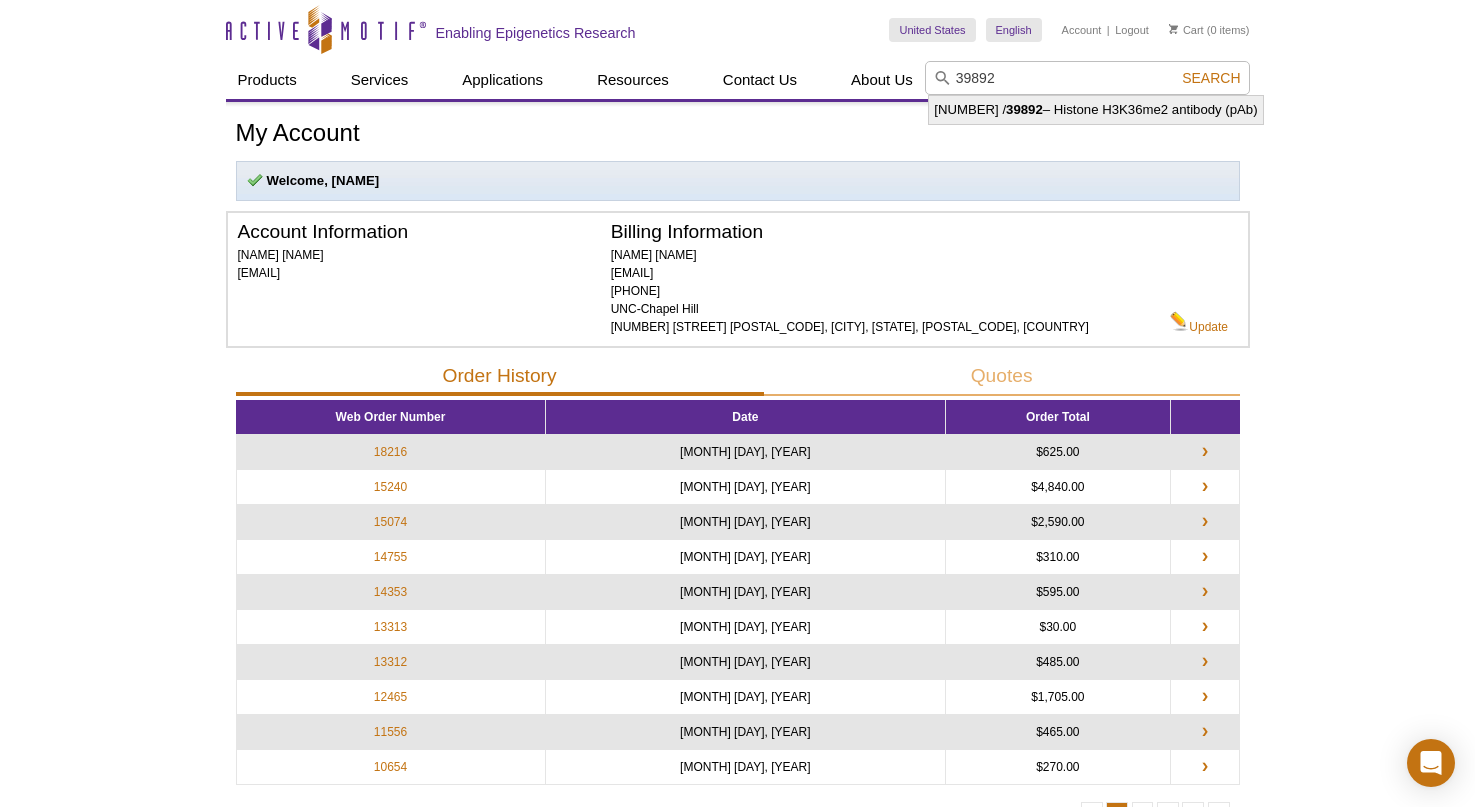 click on "39892" at bounding box center [1024, 109] 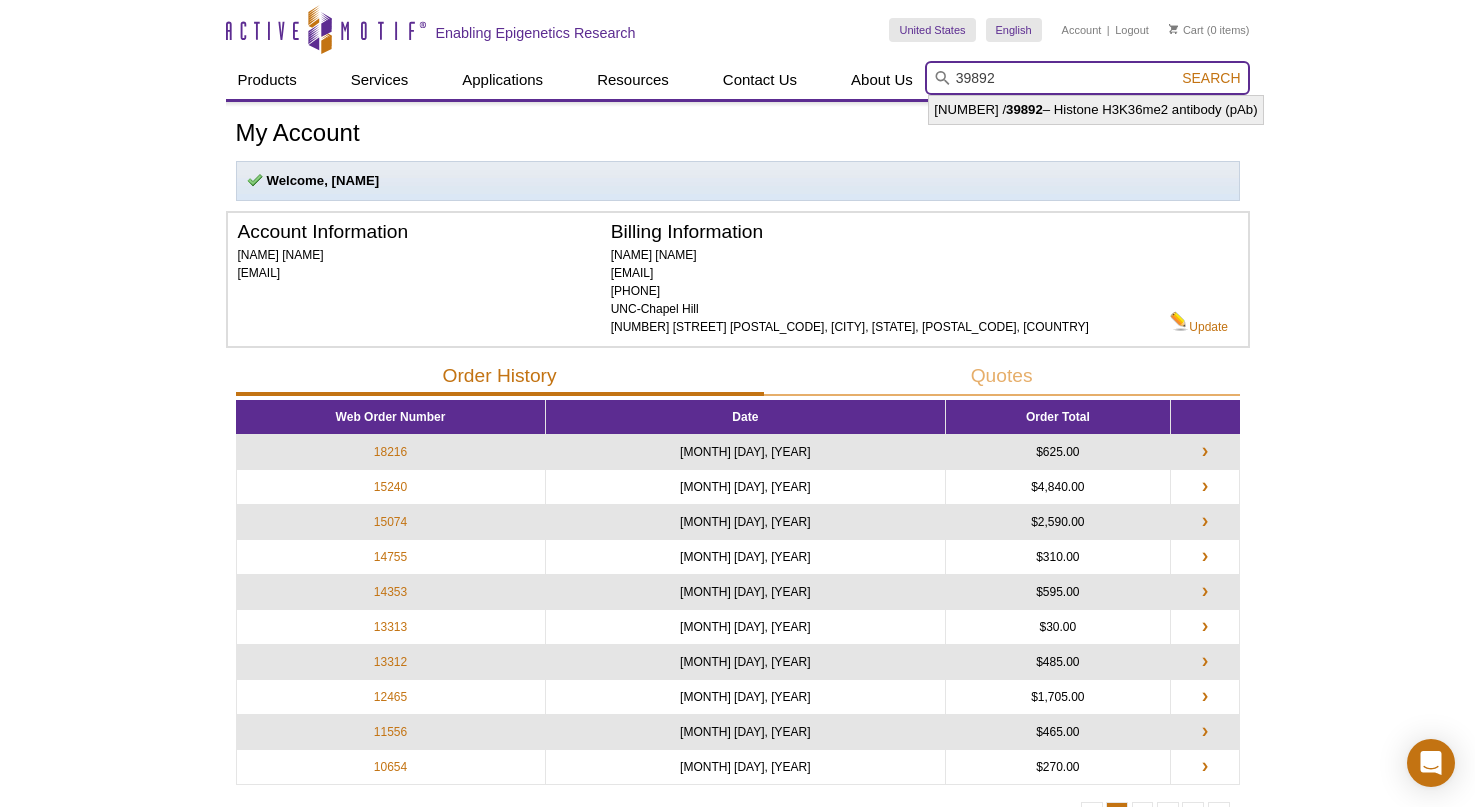 type on "39891 / 39892 – Histone H3K36me2 antibody (pAb)" 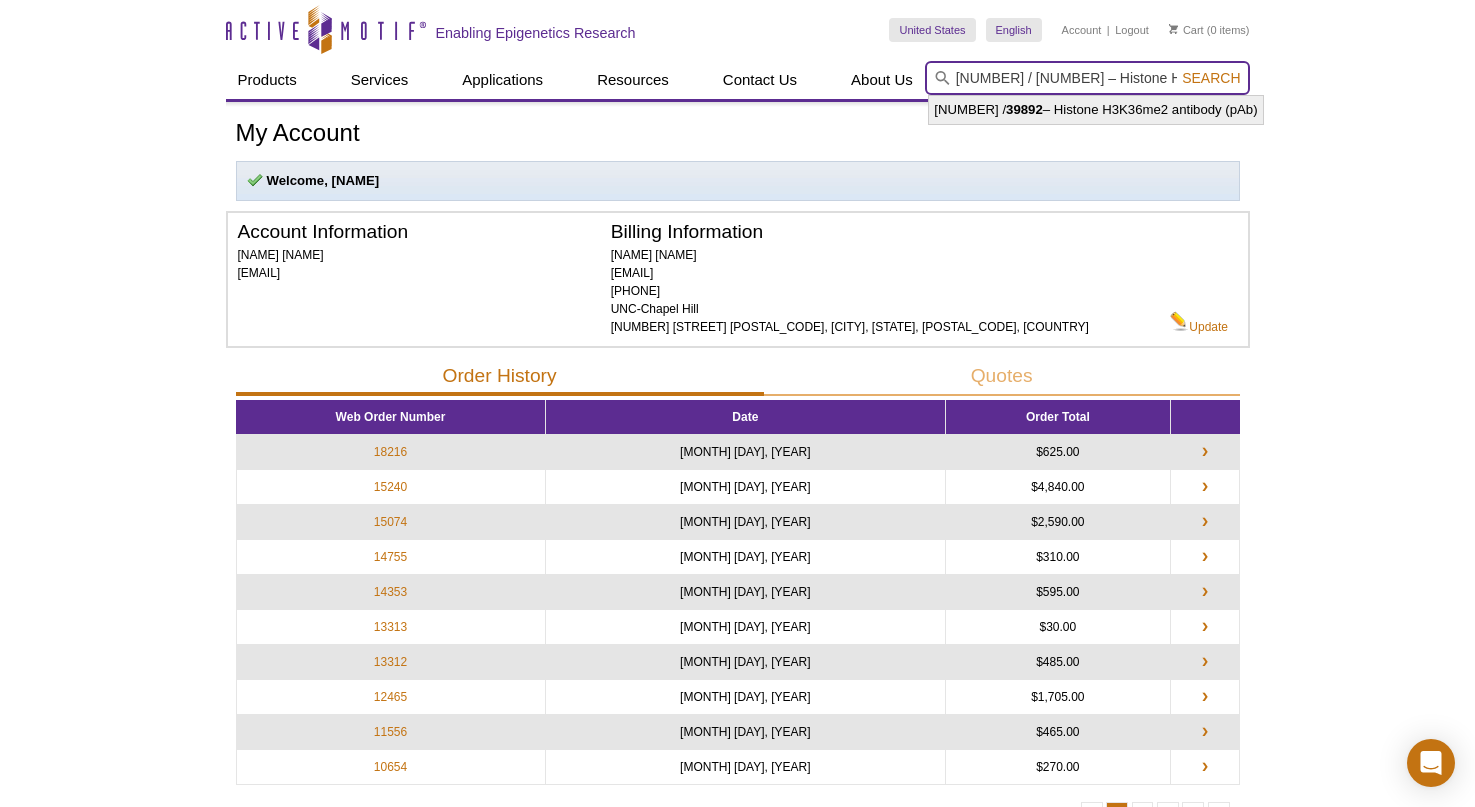 scroll, scrollTop: 0, scrollLeft: 104, axis: horizontal 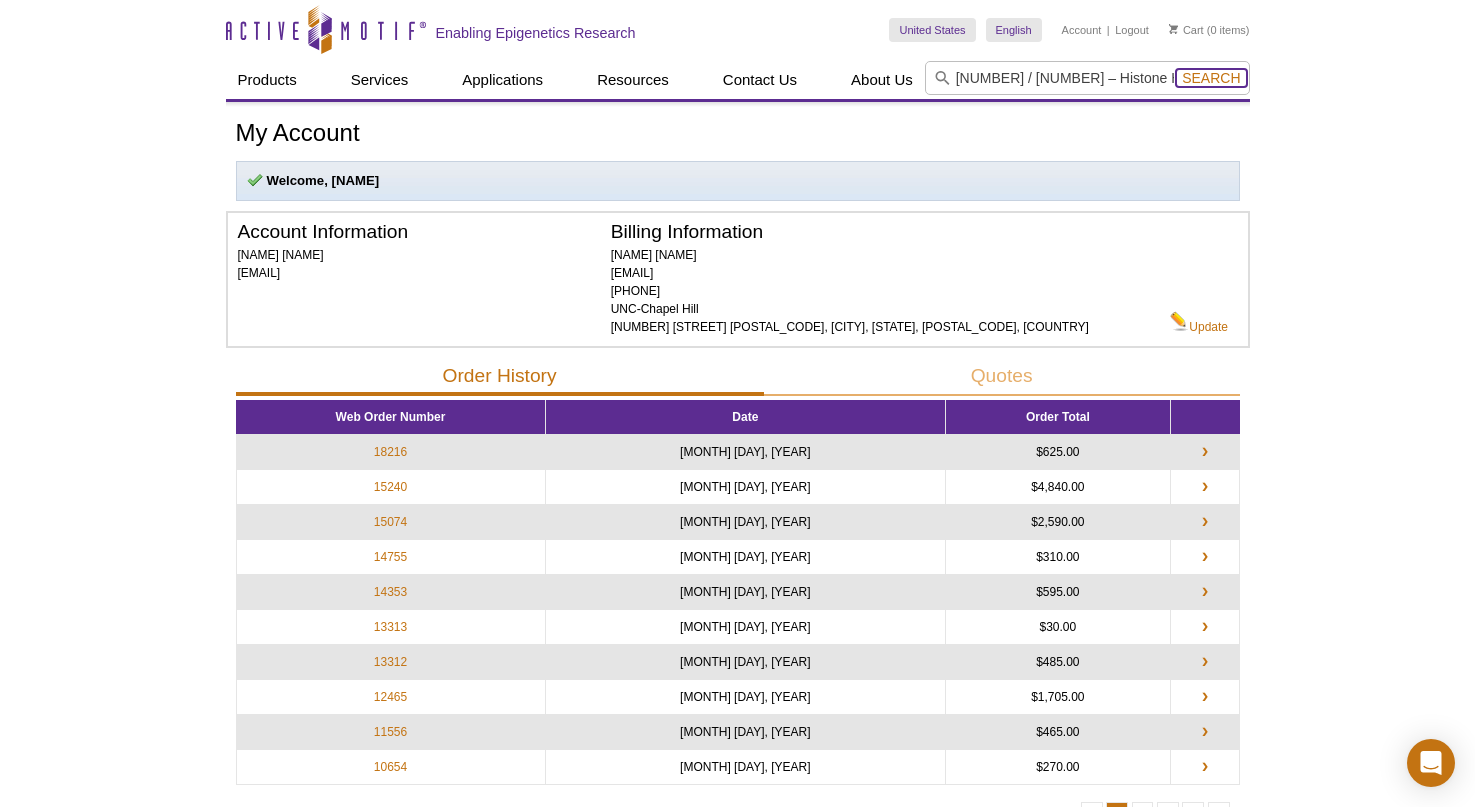 click on "Search" at bounding box center (1211, 78) 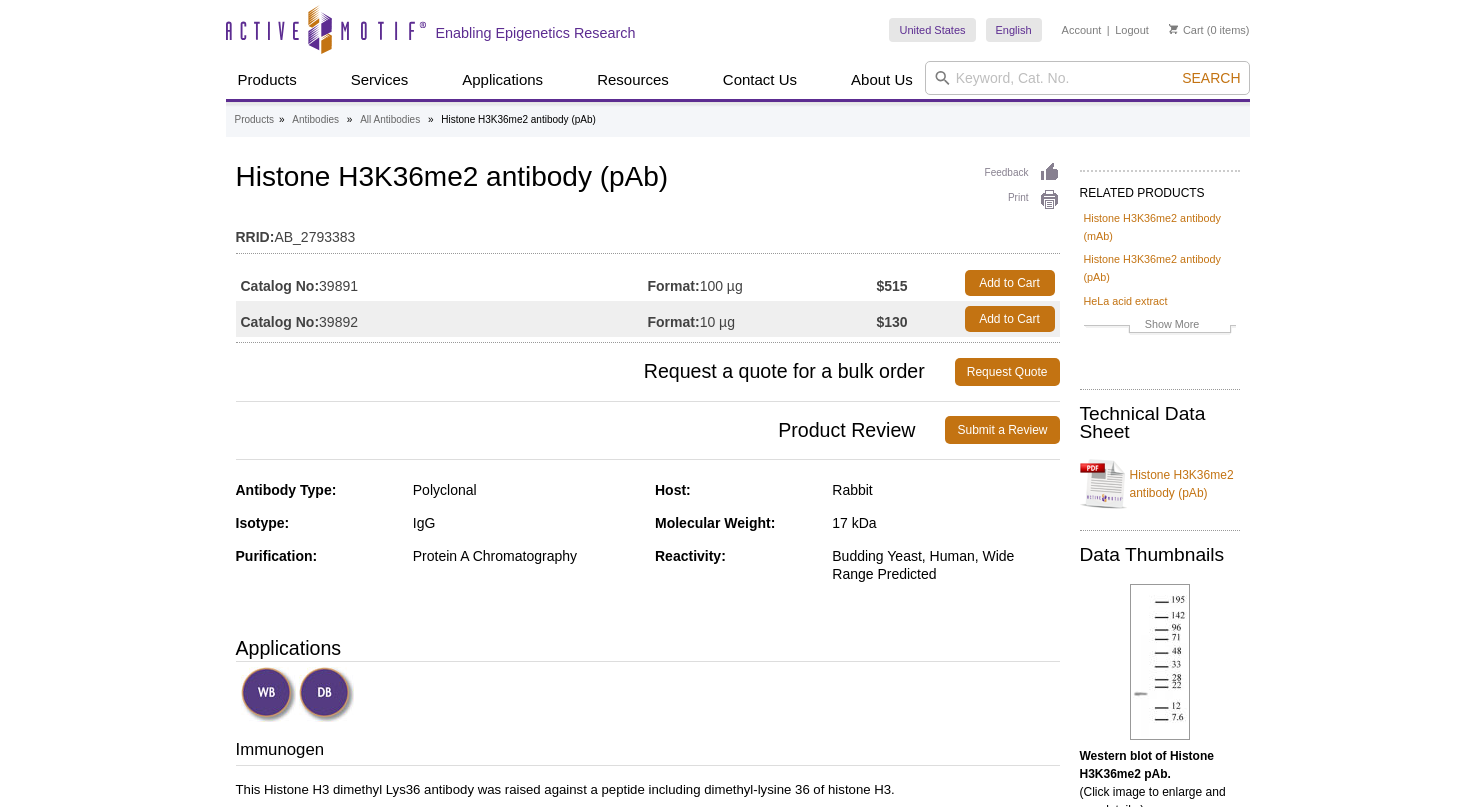 scroll, scrollTop: 0, scrollLeft: 0, axis: both 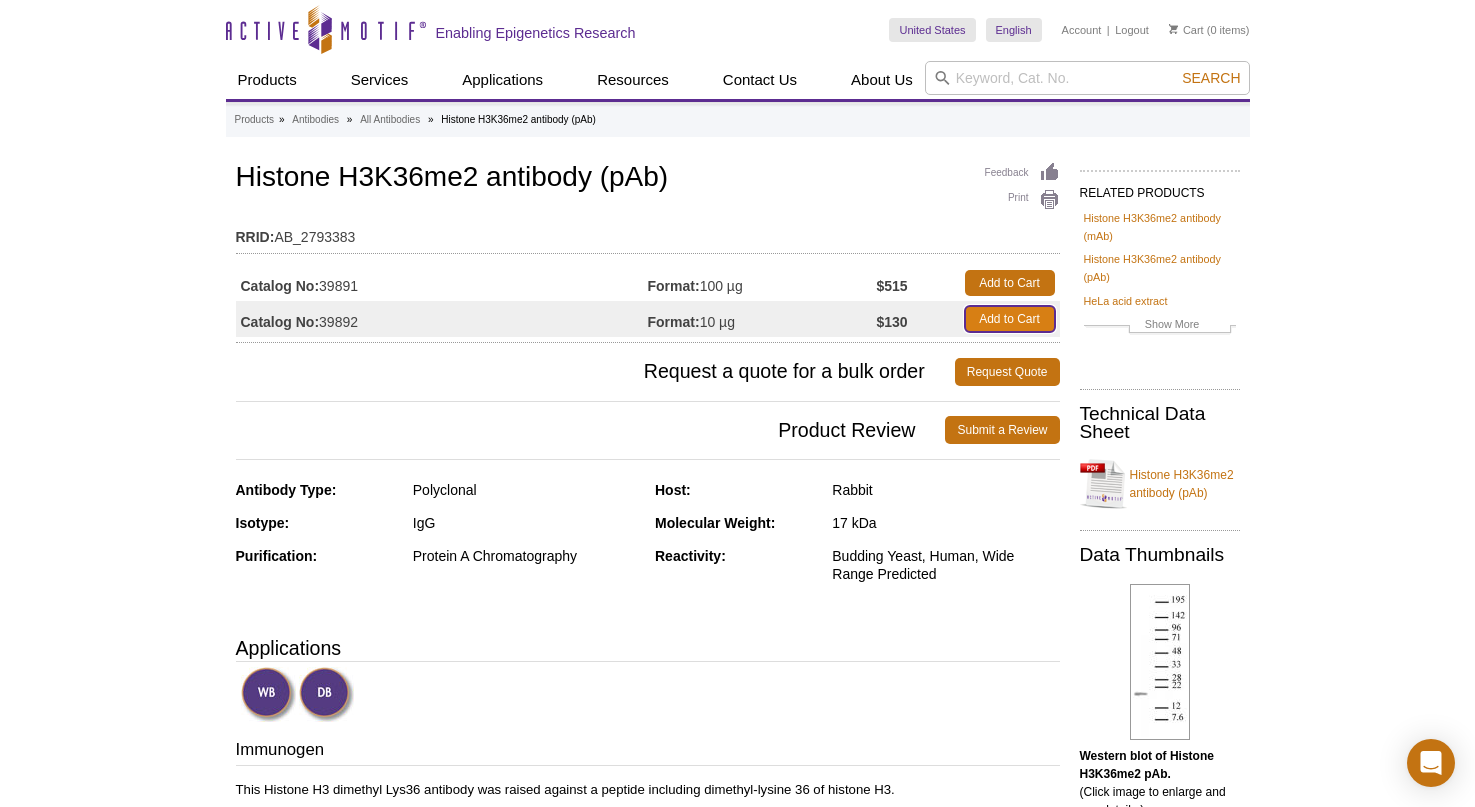 click on "Add to Cart" at bounding box center [1010, 319] 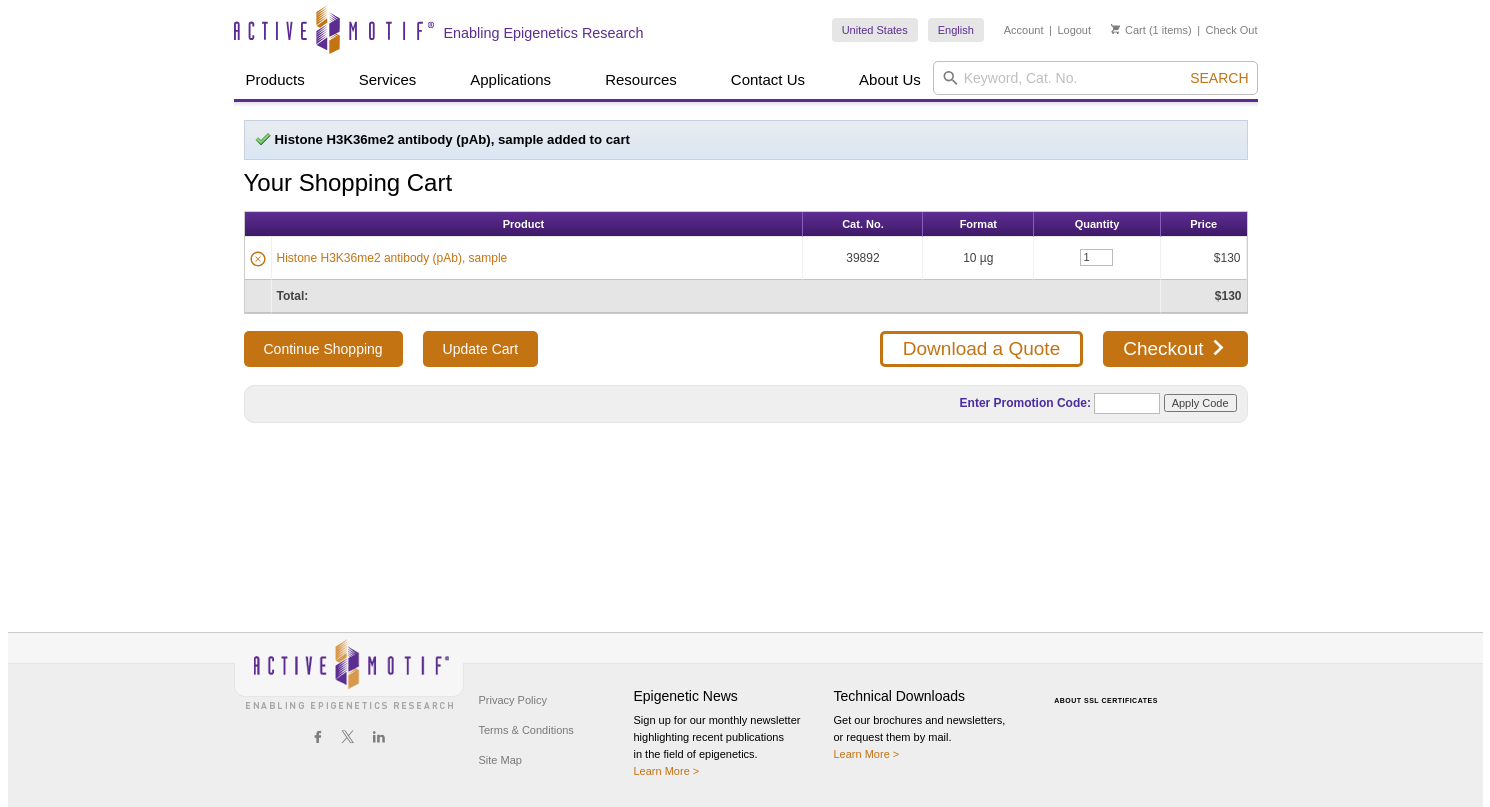 scroll, scrollTop: 0, scrollLeft: 0, axis: both 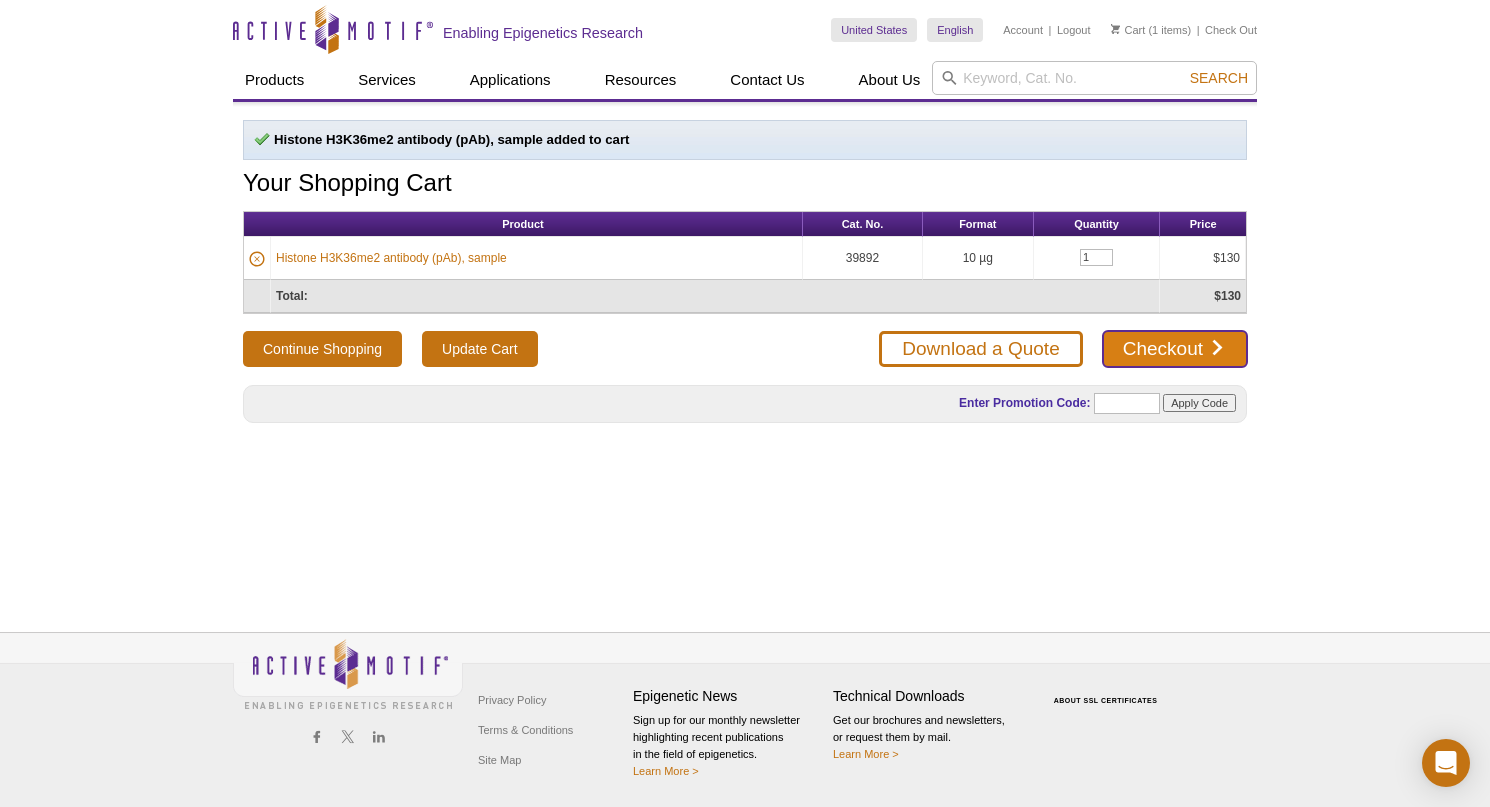 click on "Checkout" at bounding box center (1175, 349) 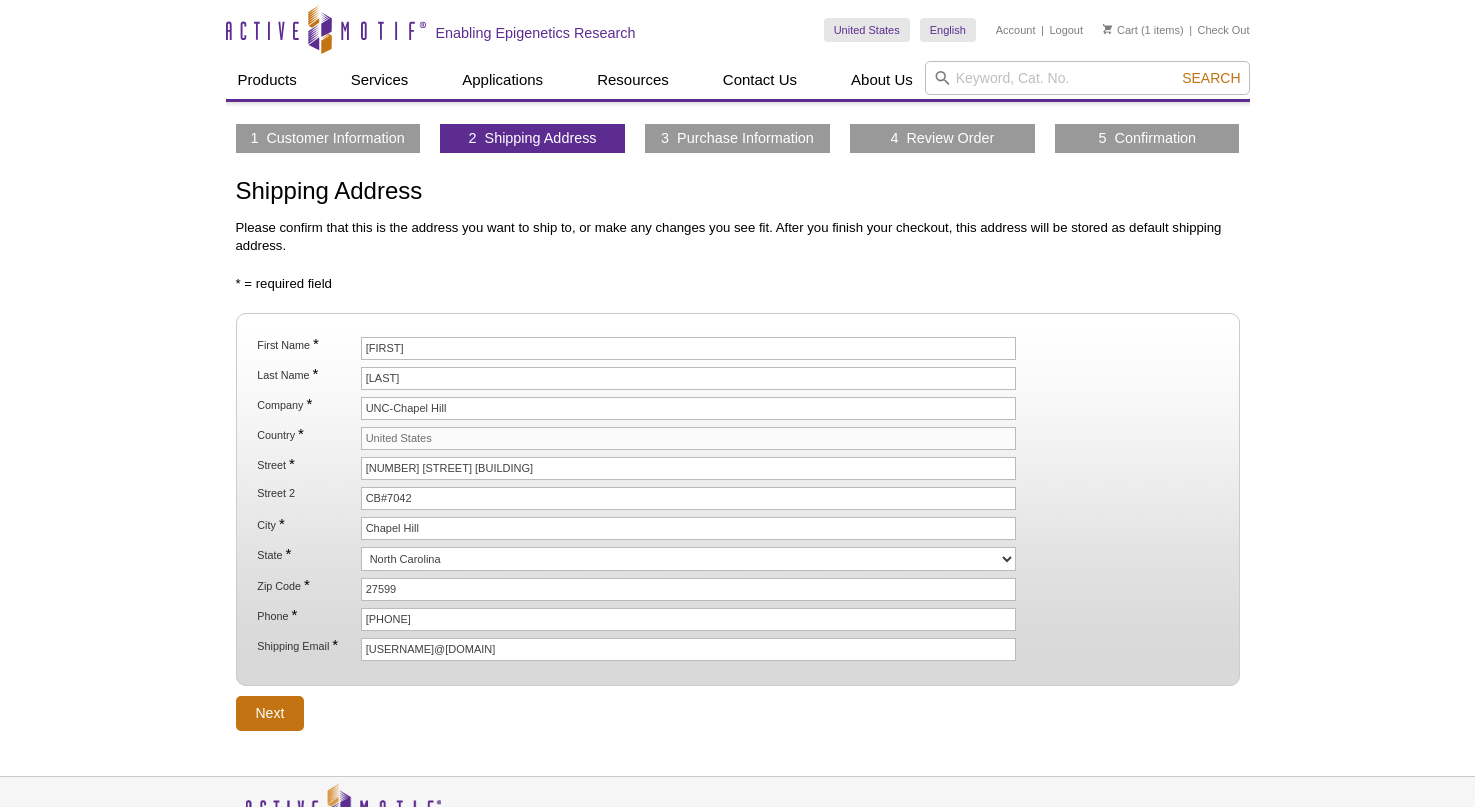 scroll, scrollTop: 0, scrollLeft: 0, axis: both 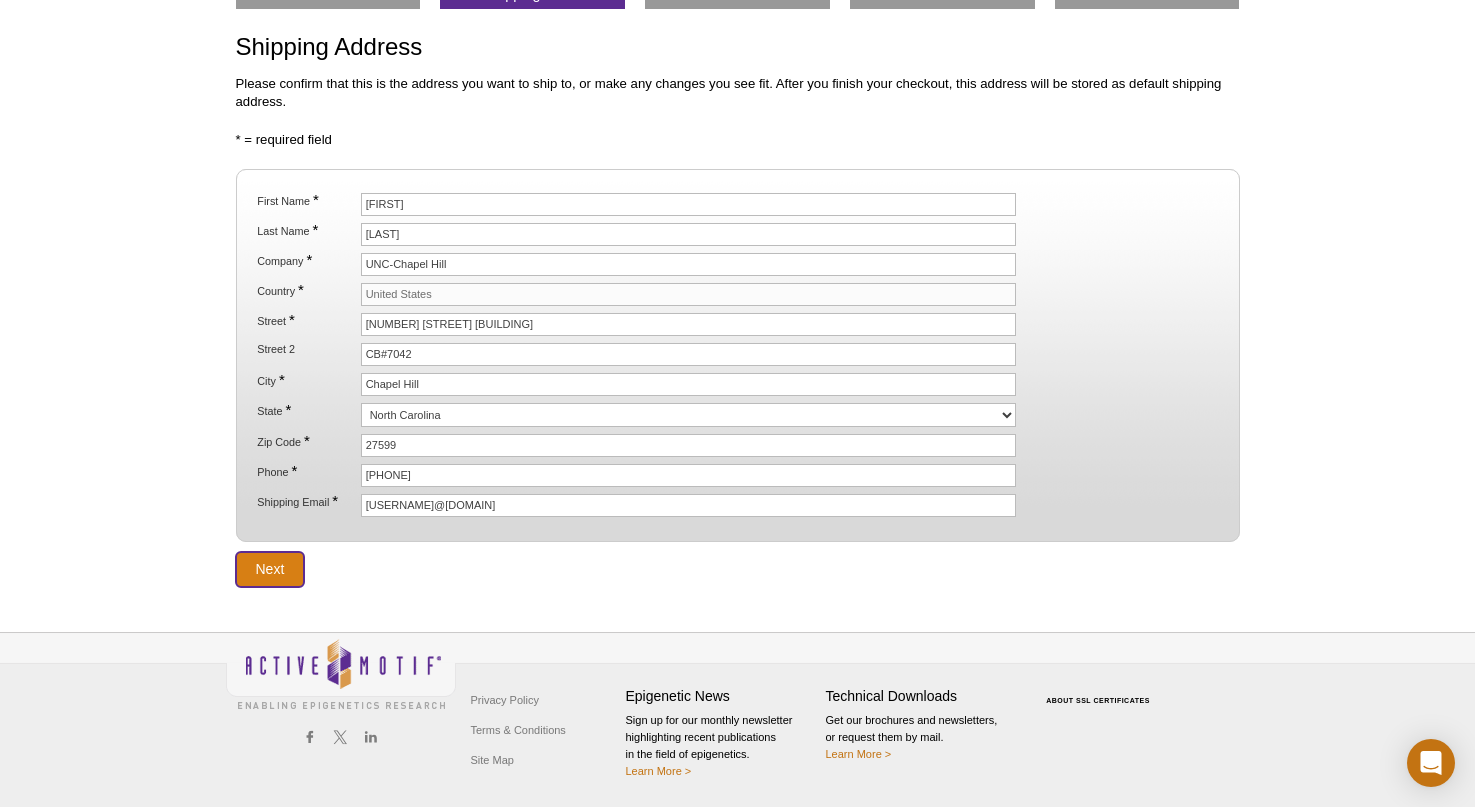 click on "Next" at bounding box center (270, 569) 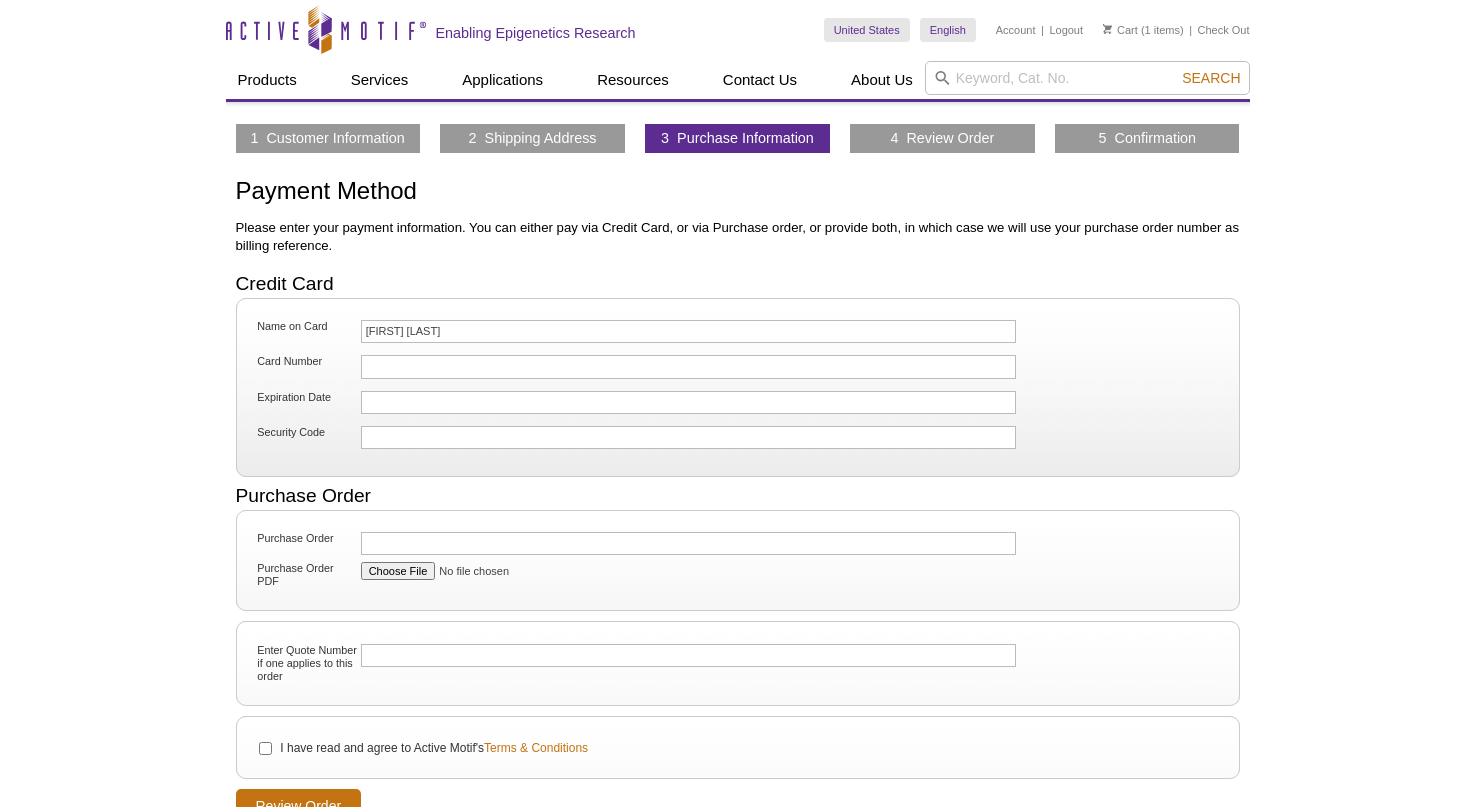 scroll, scrollTop: 0, scrollLeft: 0, axis: both 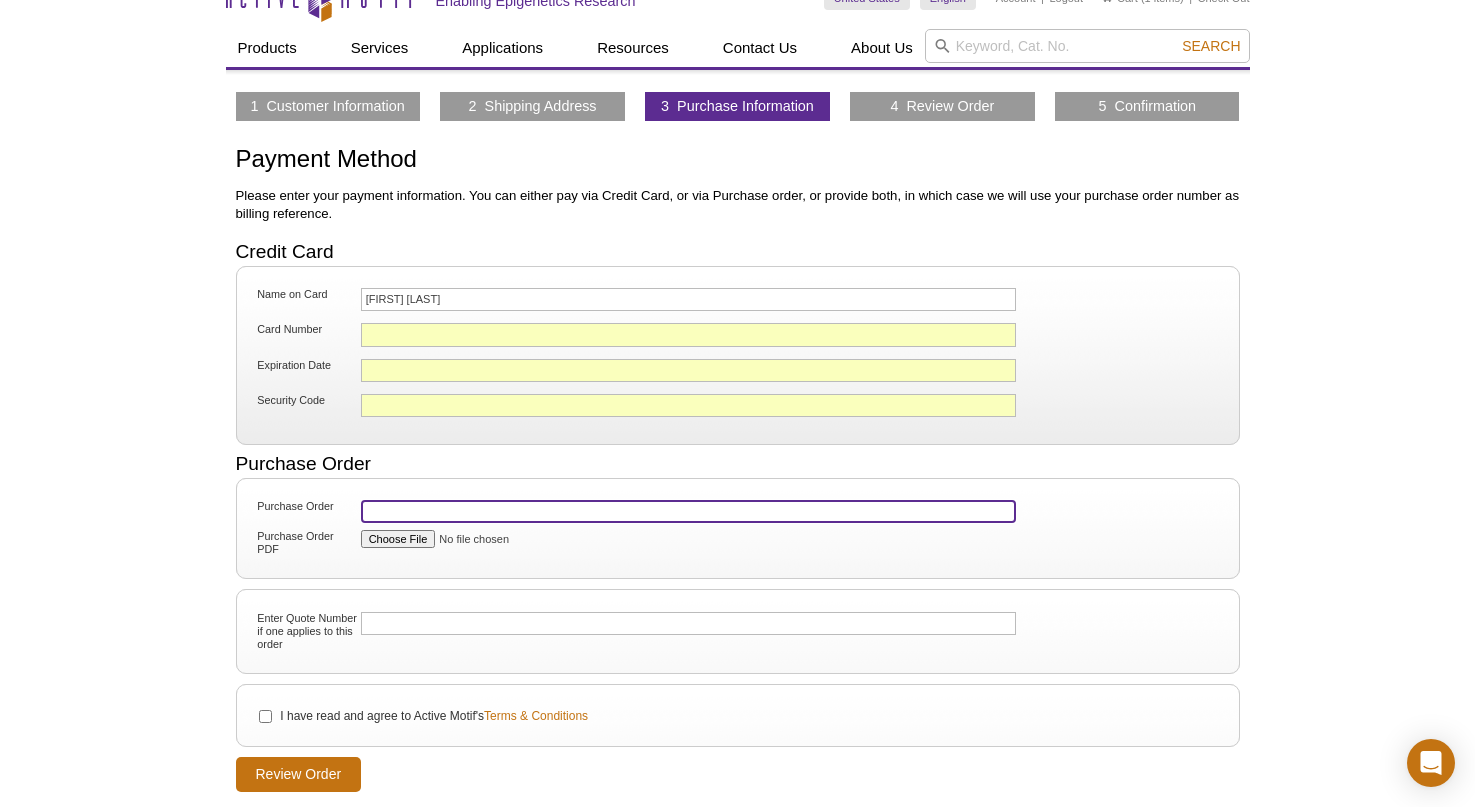 click on "Purchase Order" at bounding box center [689, 511] 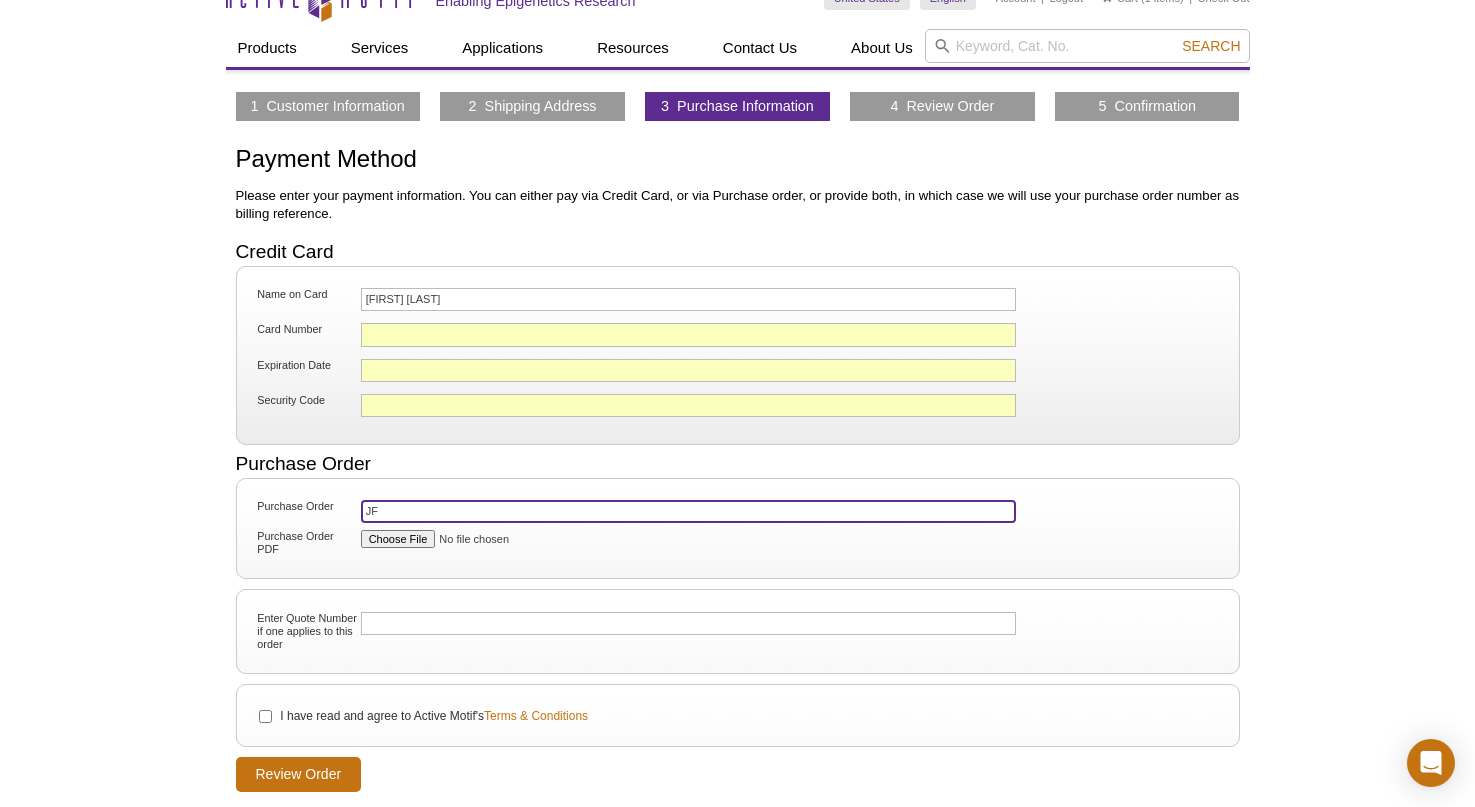type on "JF_08072025" 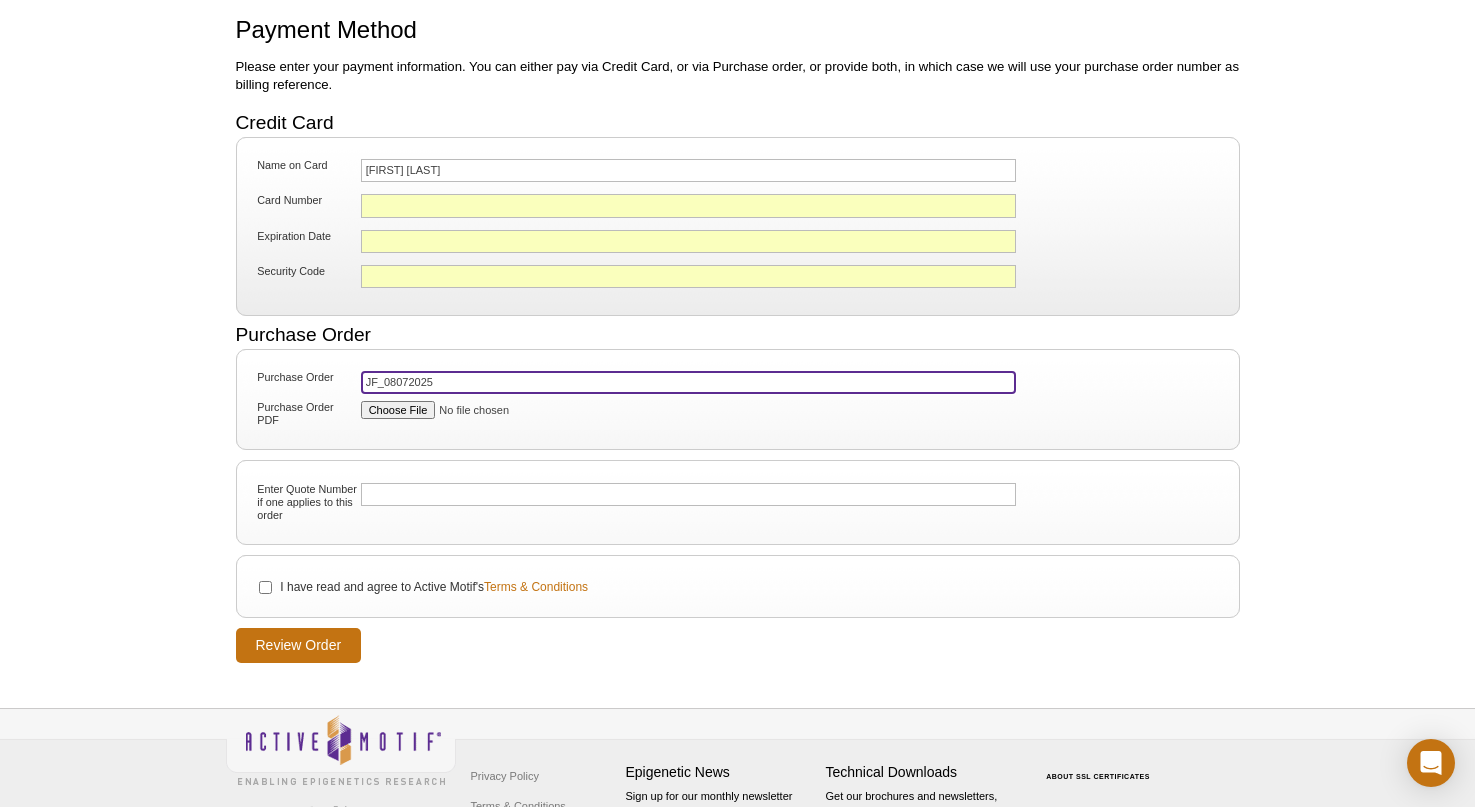 scroll, scrollTop: 237, scrollLeft: 0, axis: vertical 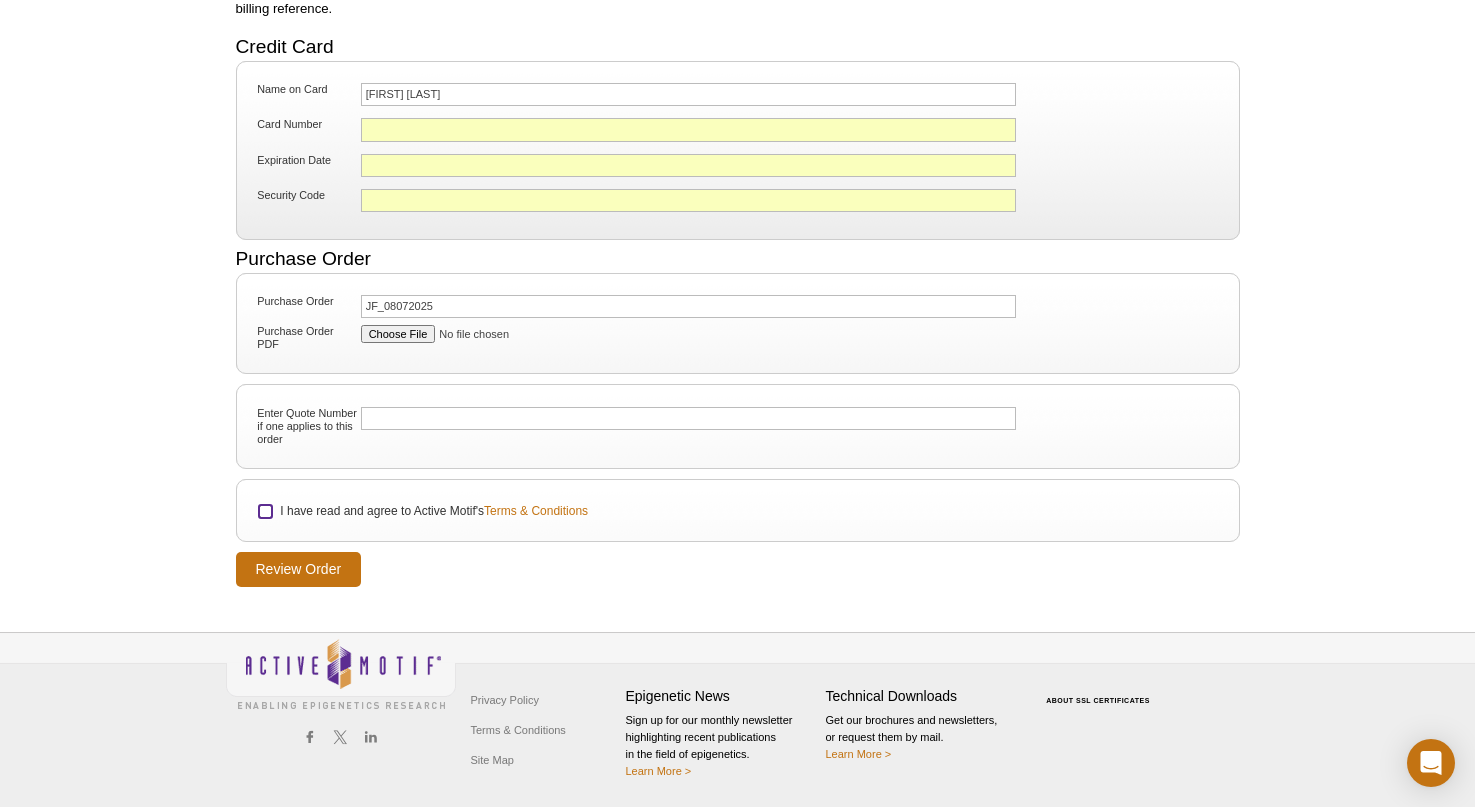 click on "I have read and agree to Active Motif's  Terms & Conditions" at bounding box center [265, 511] 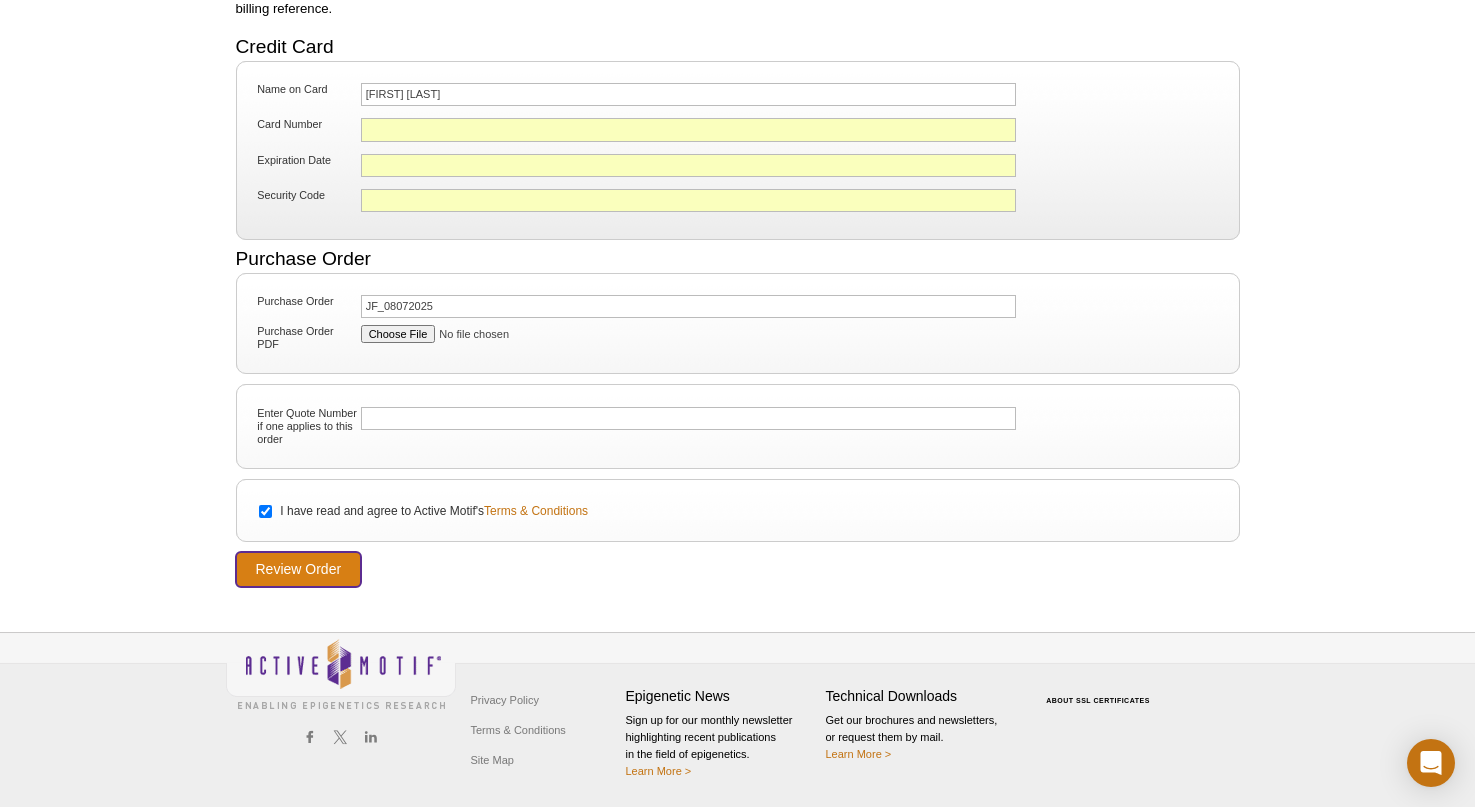 click on "Review Order" at bounding box center (299, 569) 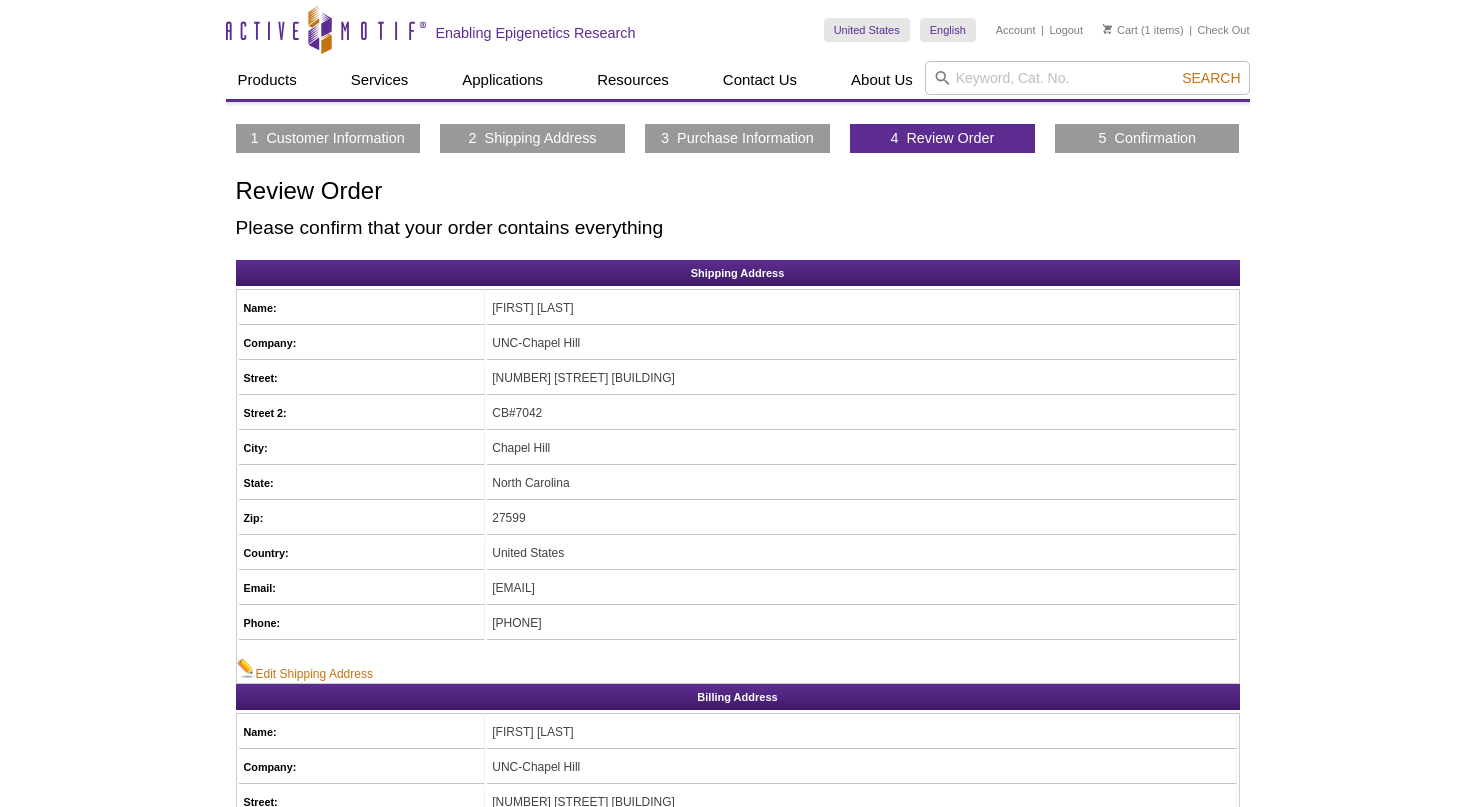scroll, scrollTop: 0, scrollLeft: 0, axis: both 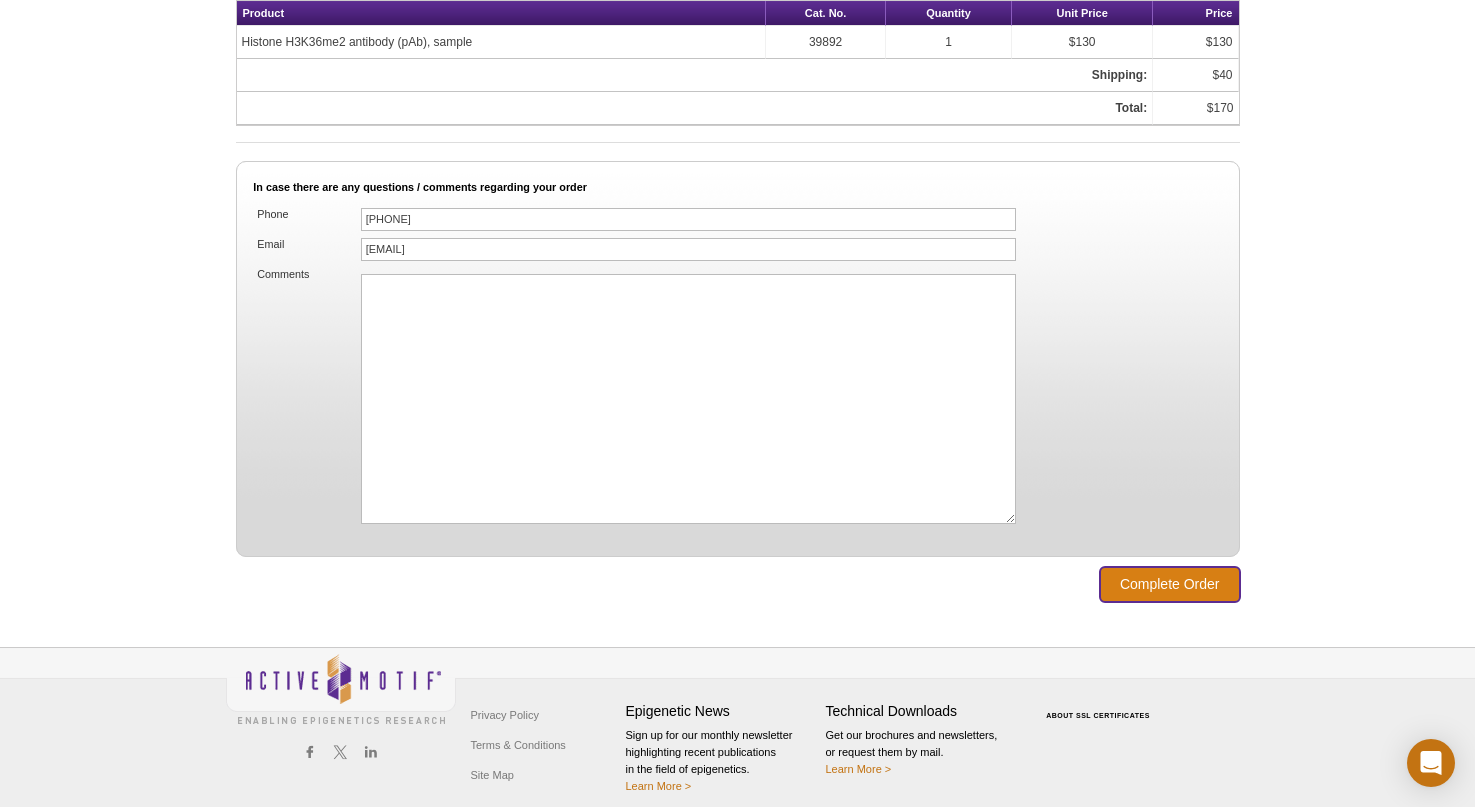 click on "Complete Order" at bounding box center (1170, 584) 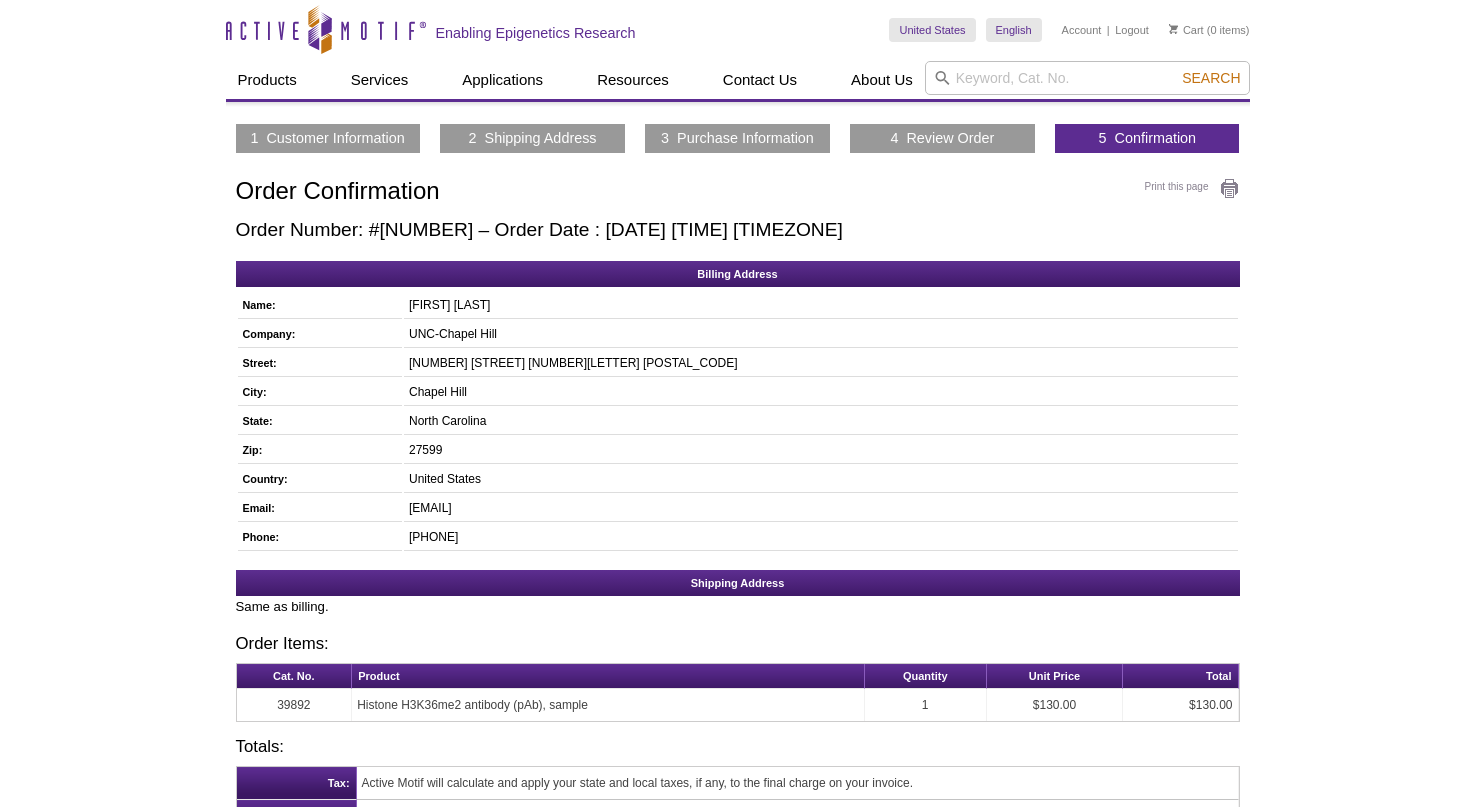 scroll, scrollTop: 0, scrollLeft: 0, axis: both 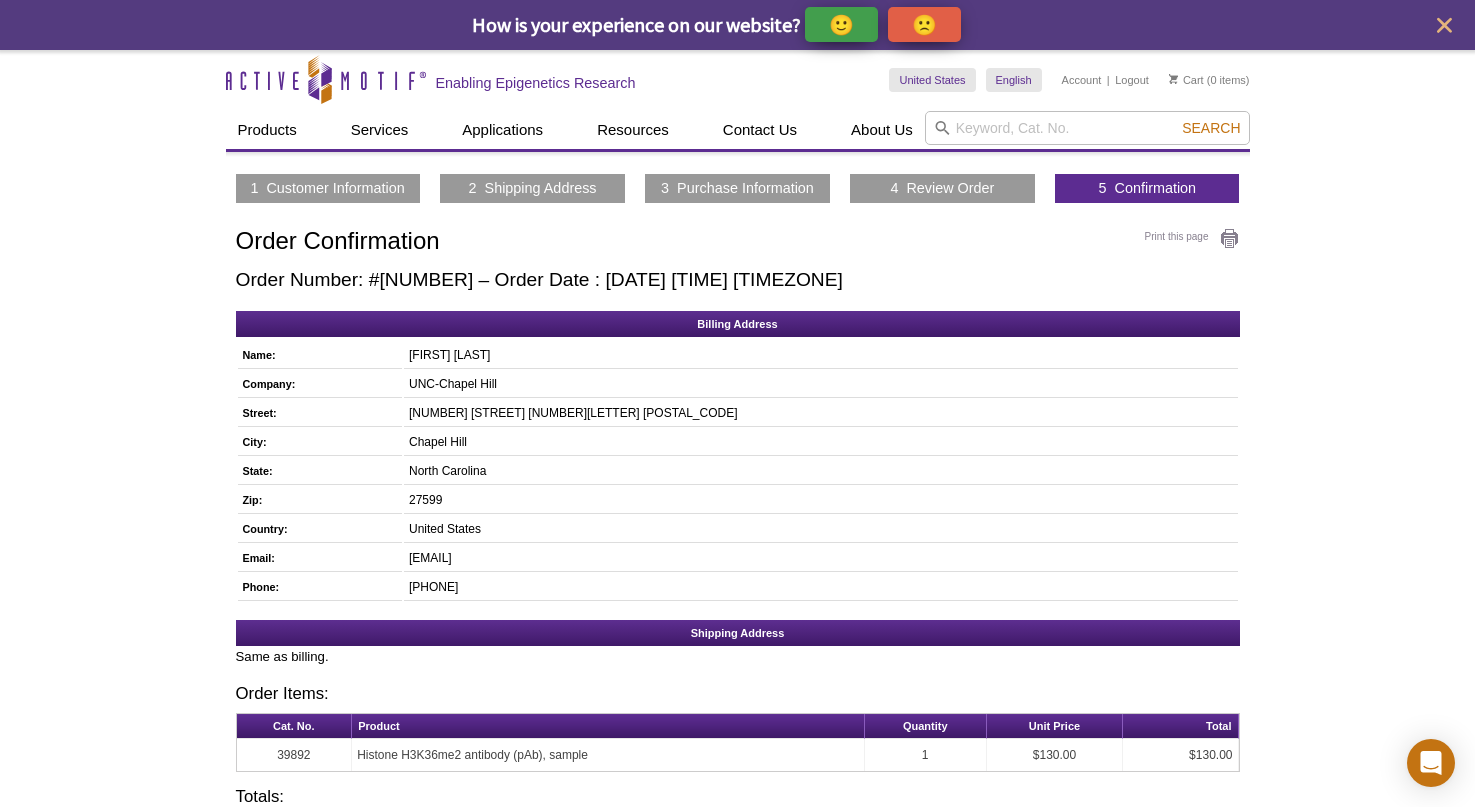 click on "Order Number: #[NUMBER] – Order Date : [DATE] [TIME] [TIMEZONE]" at bounding box center (738, 280) 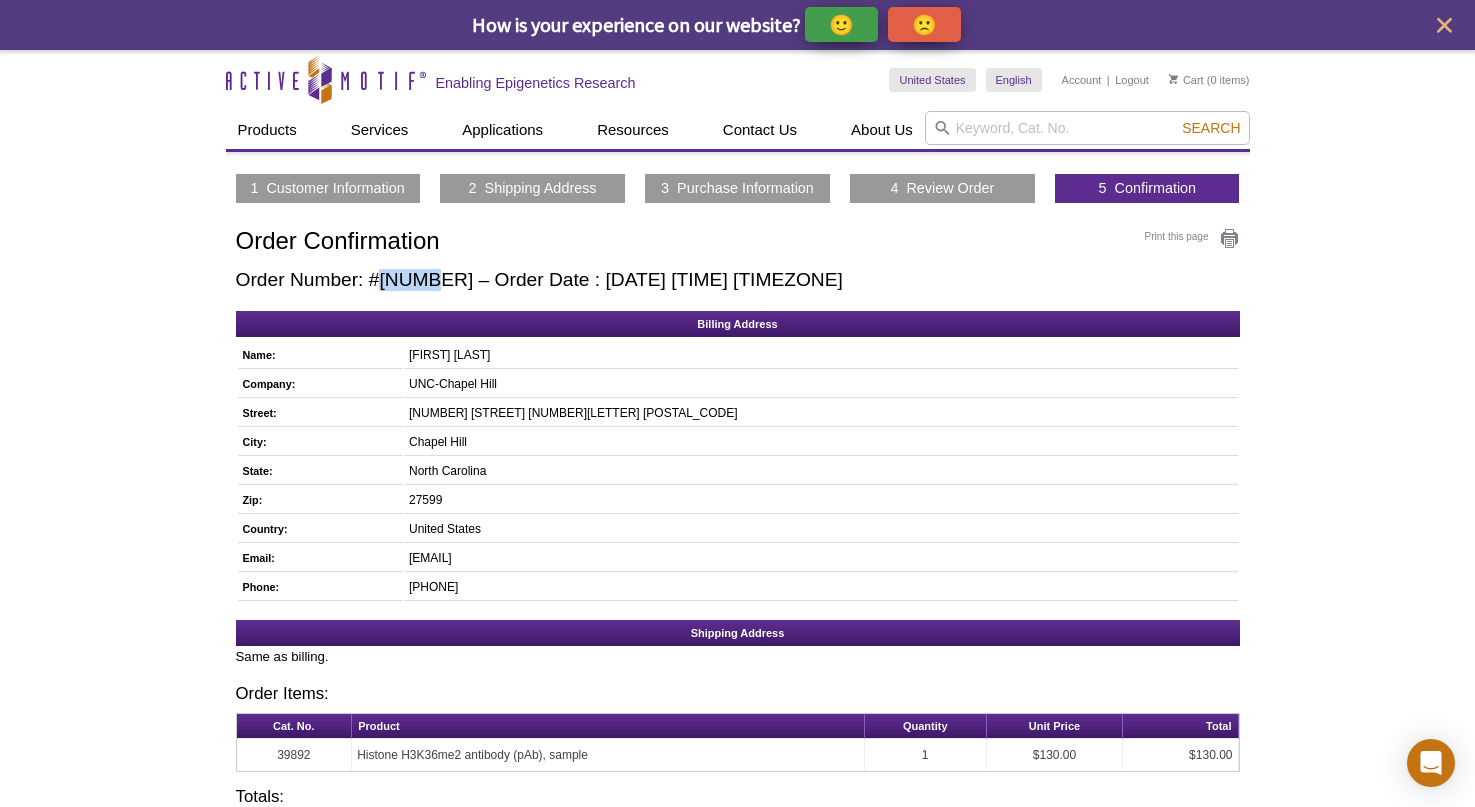 click on "Order Number: #18242 – Order Date      : August 7, 2025 6:37:28 AM PDT" at bounding box center (738, 280) 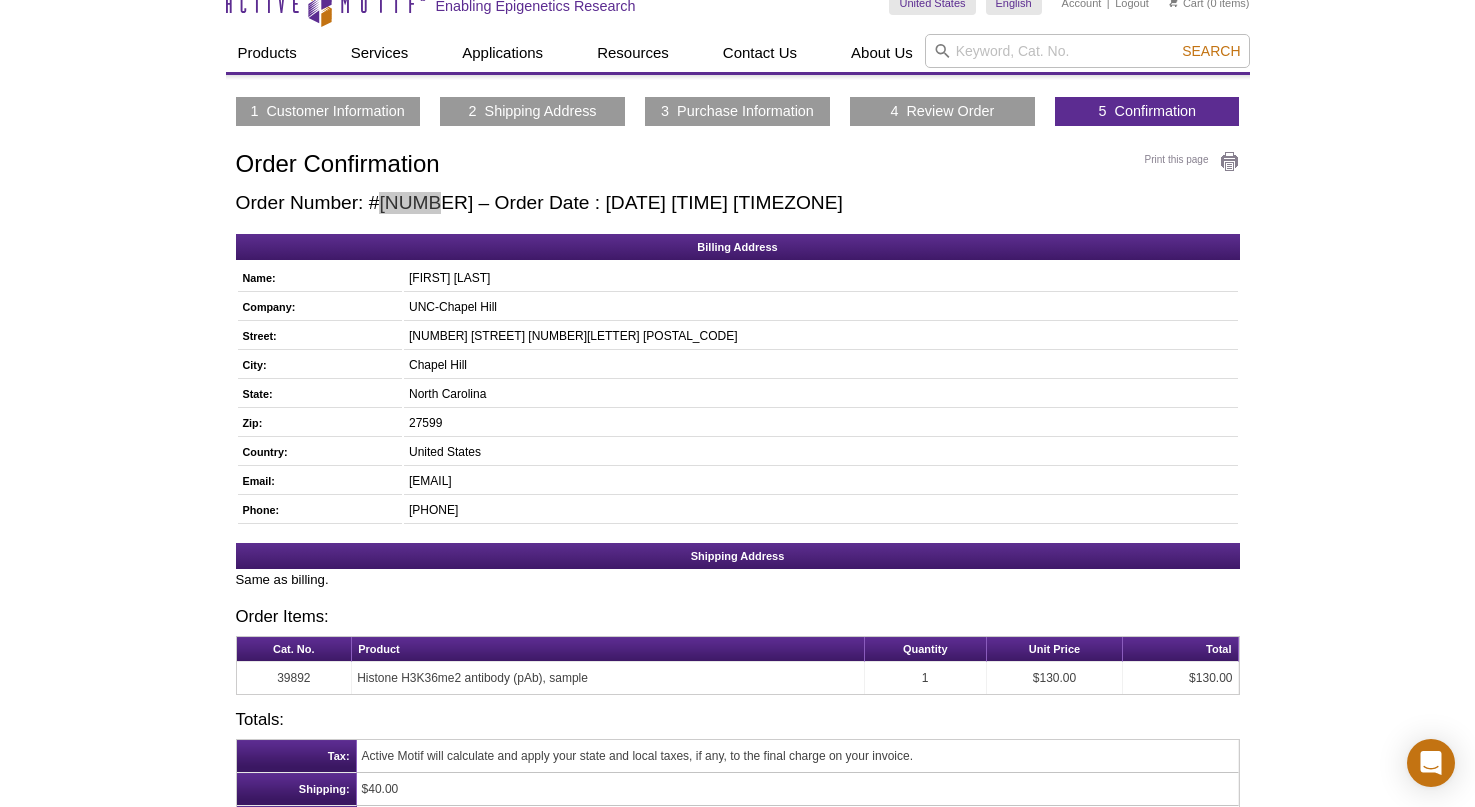 scroll, scrollTop: 0, scrollLeft: 0, axis: both 